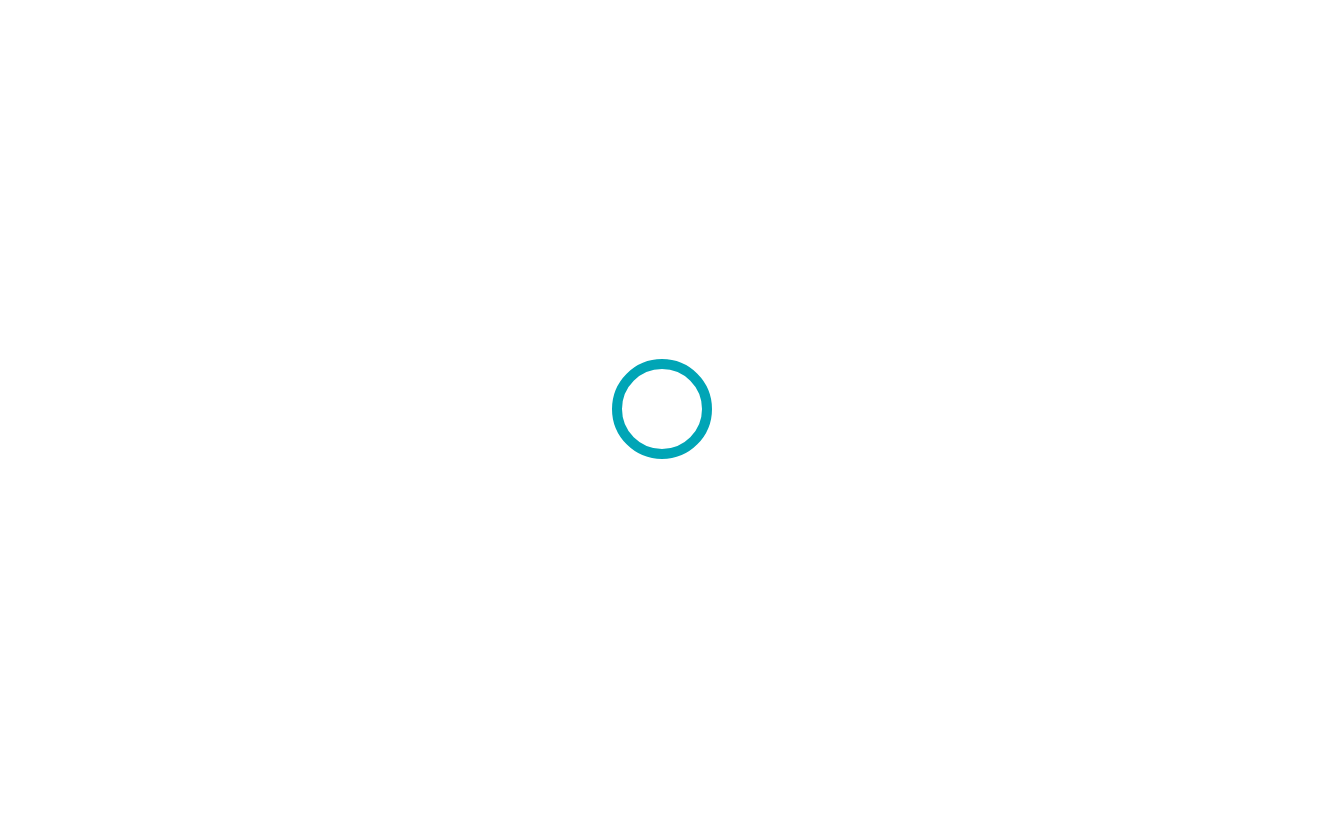 scroll, scrollTop: 0, scrollLeft: 0, axis: both 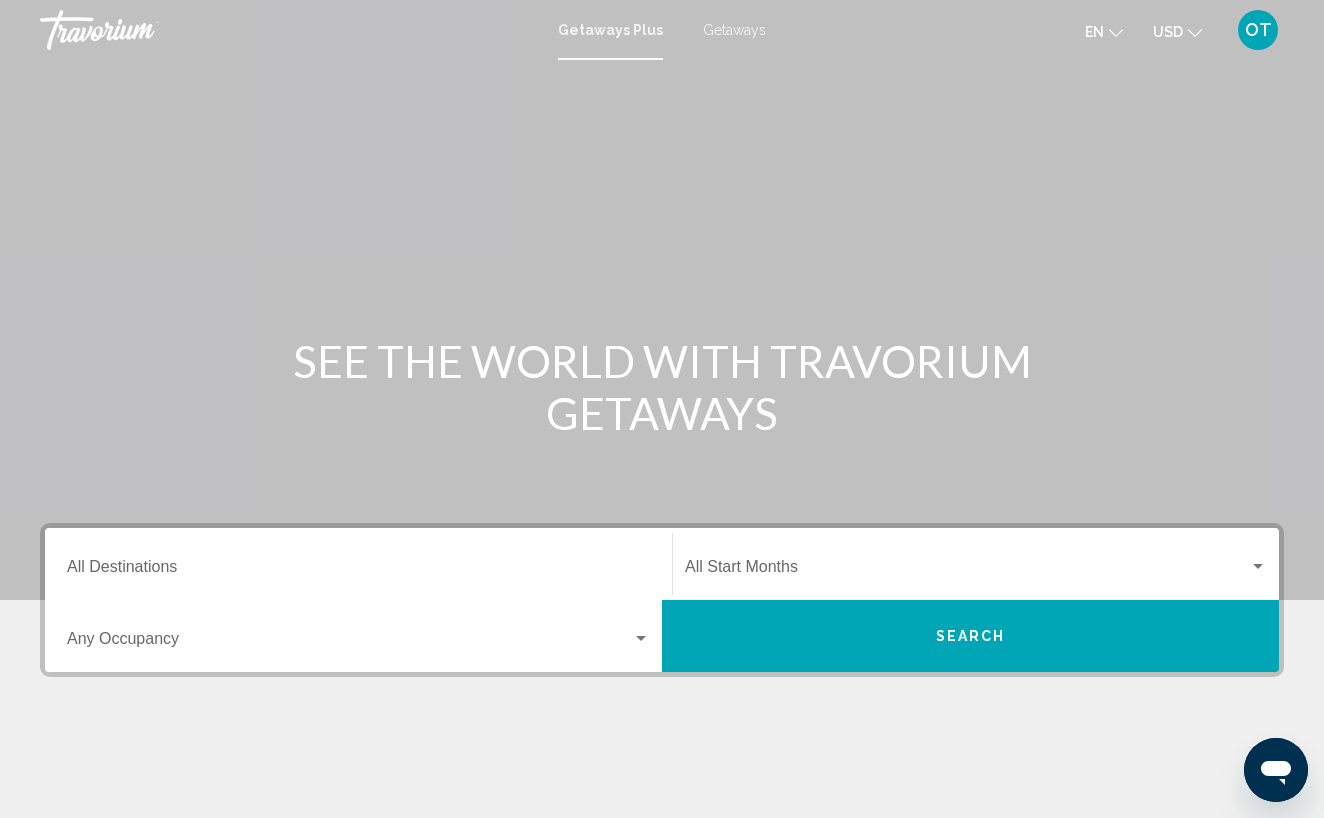 click on "Getaways" at bounding box center (734, 30) 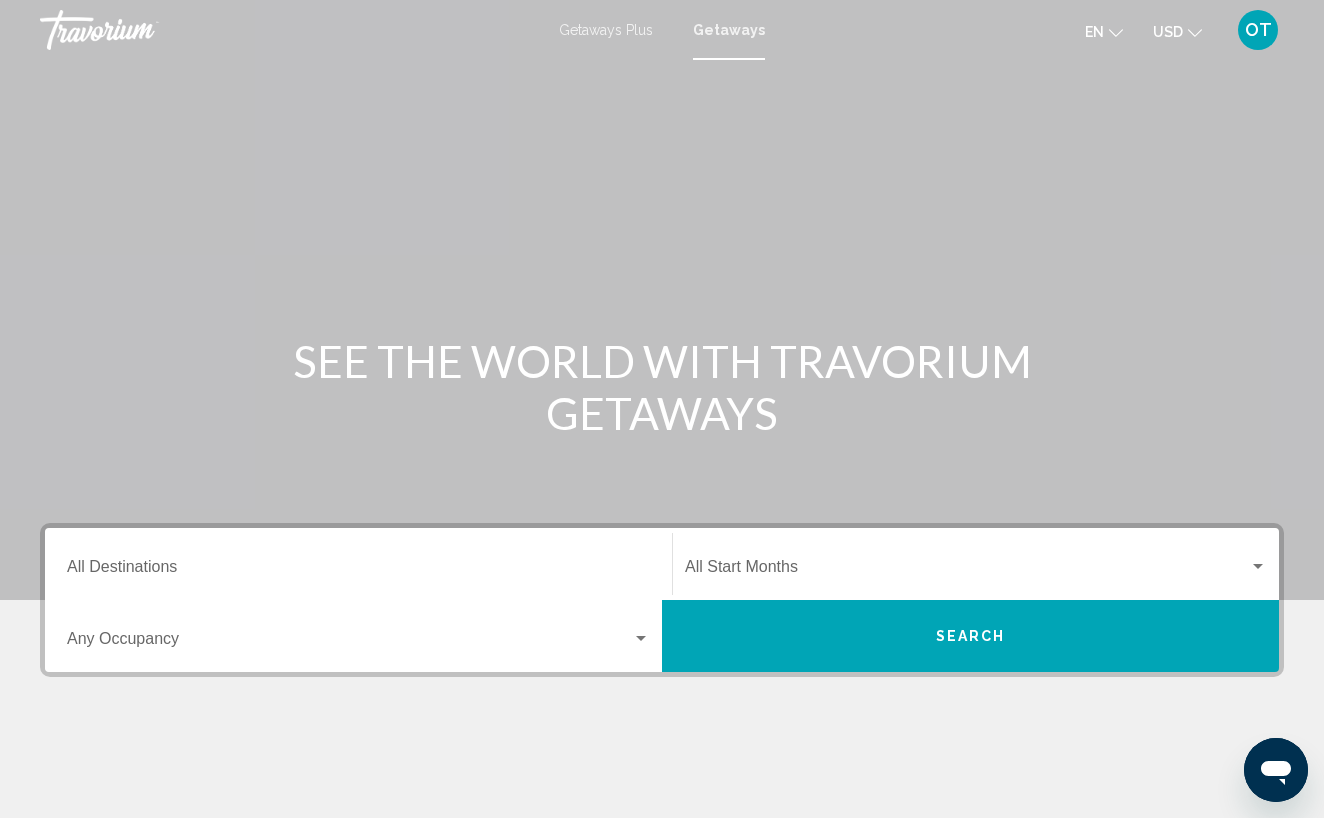 click on "Destination All Destinations" at bounding box center (358, 571) 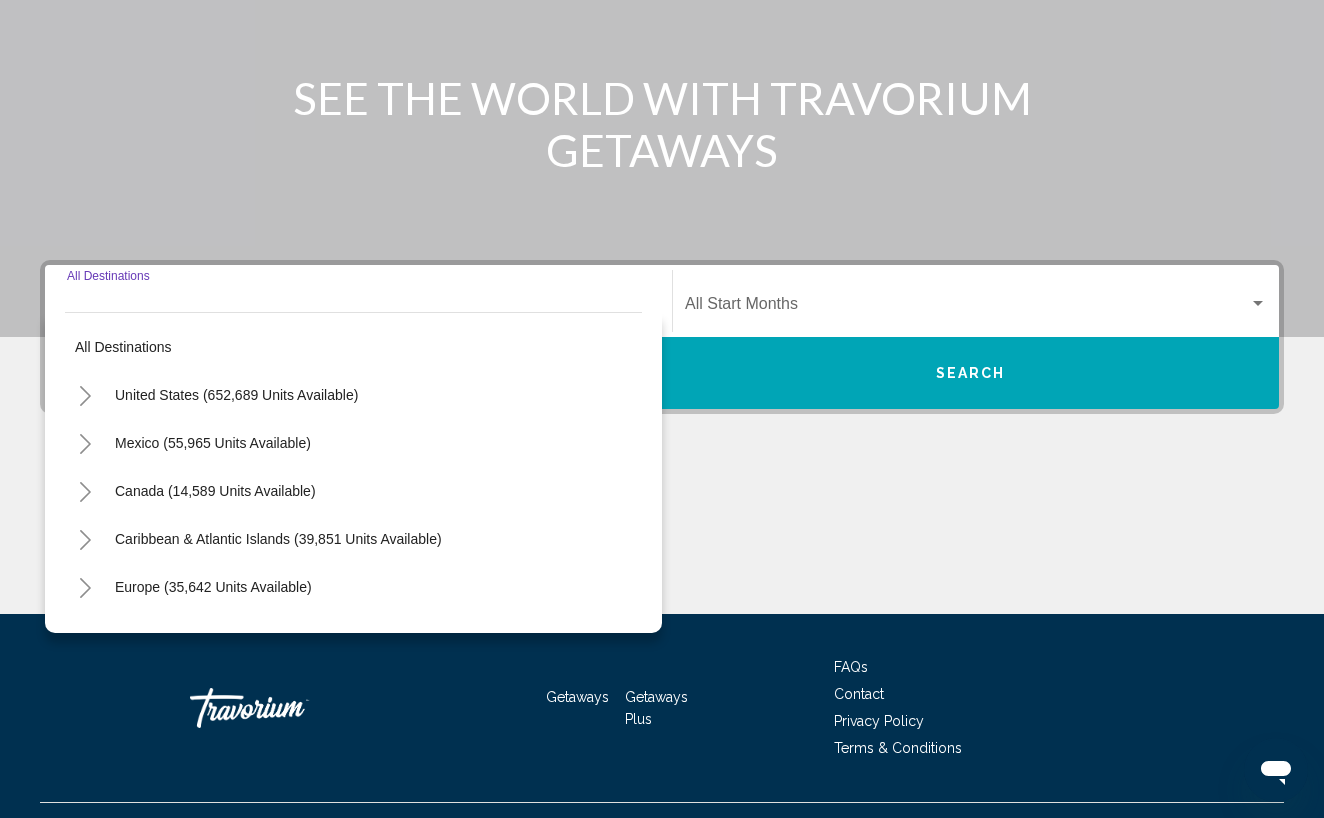 scroll, scrollTop: 304, scrollLeft: 0, axis: vertical 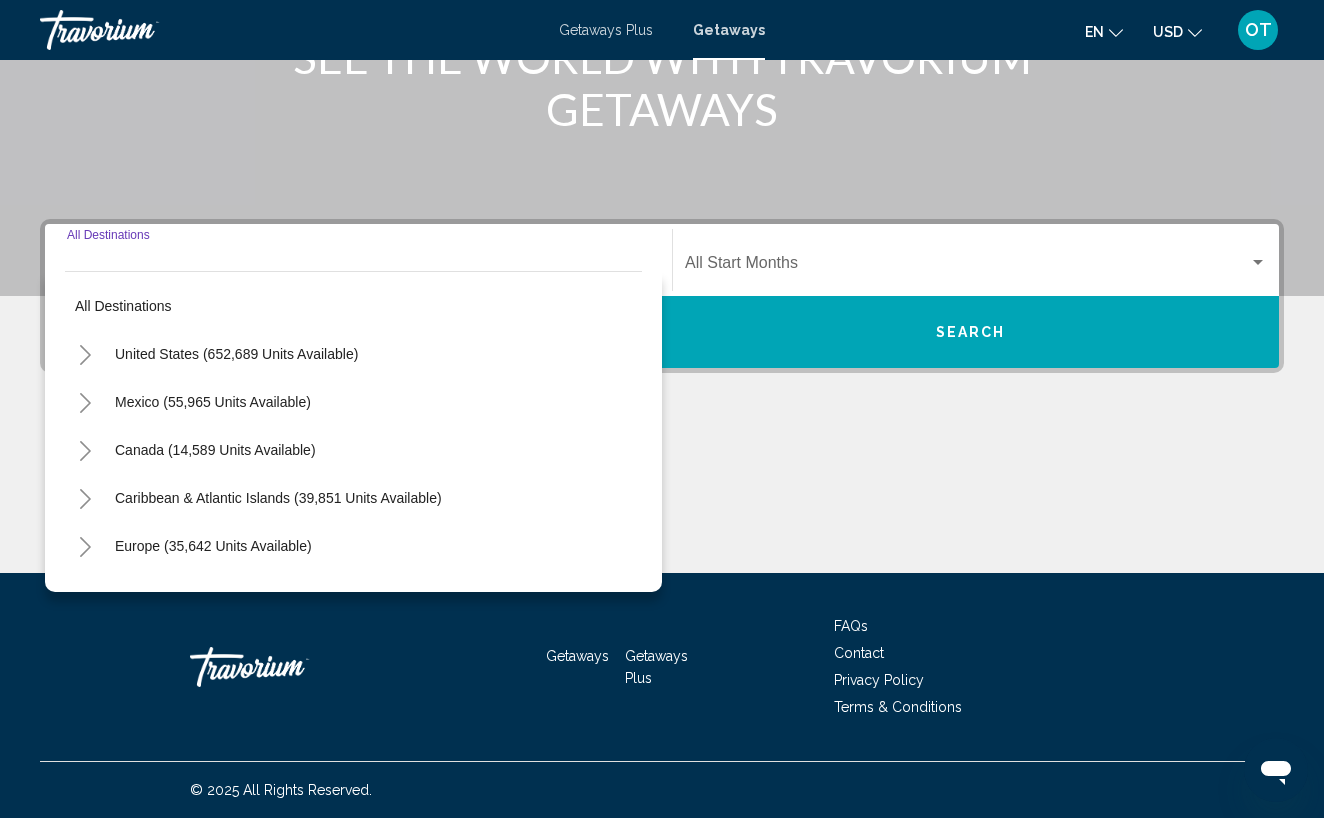 click 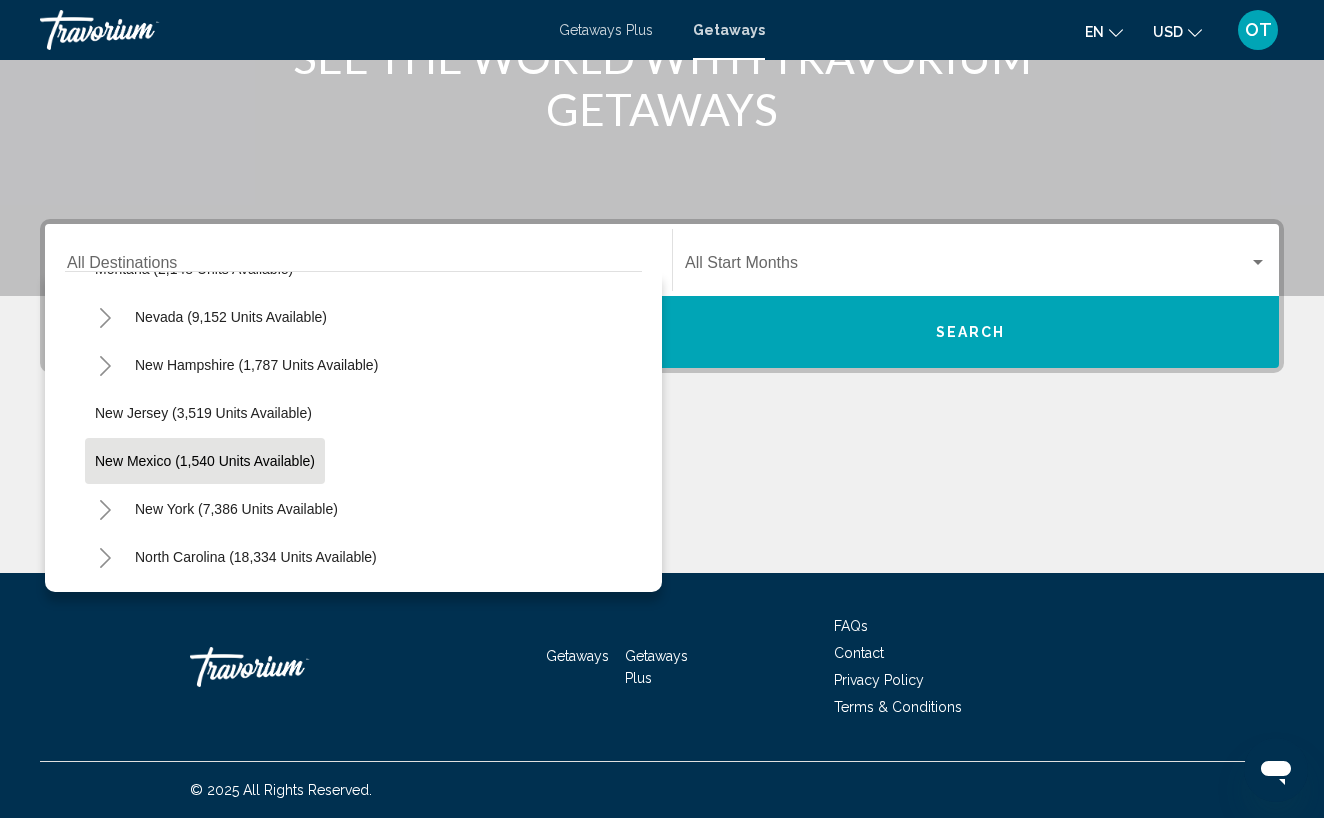 scroll, scrollTop: 1195, scrollLeft: 0, axis: vertical 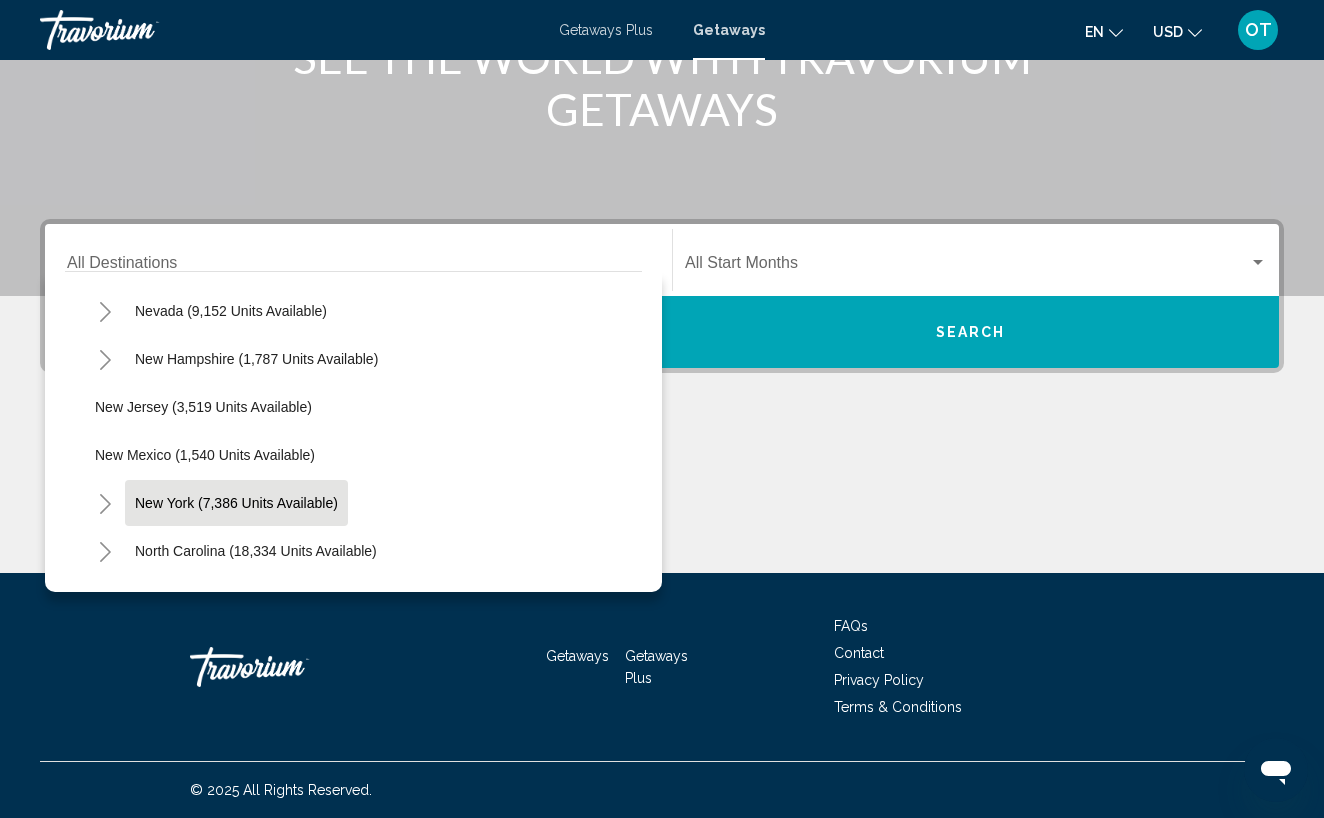 click on "New York (7,386 units available)" 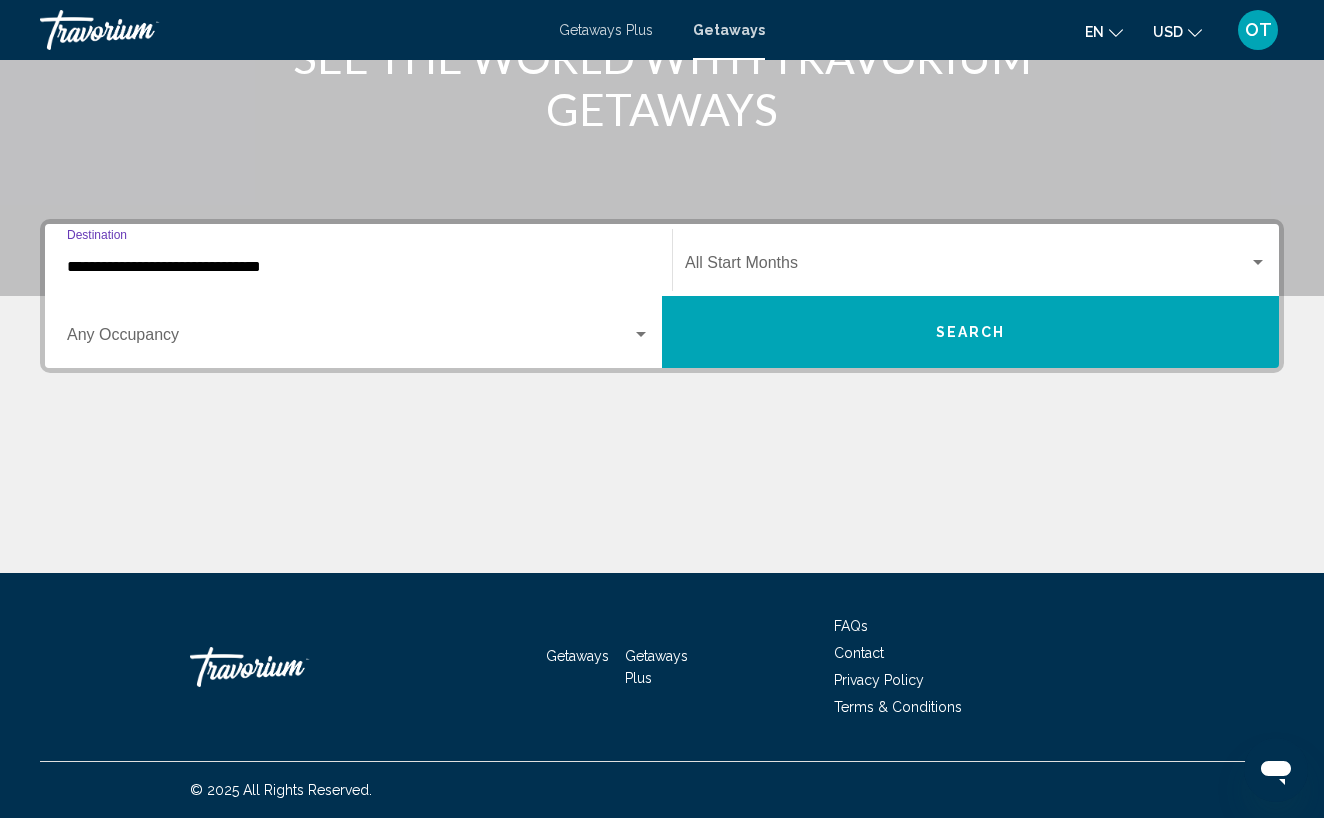 click at bounding box center (1258, 262) 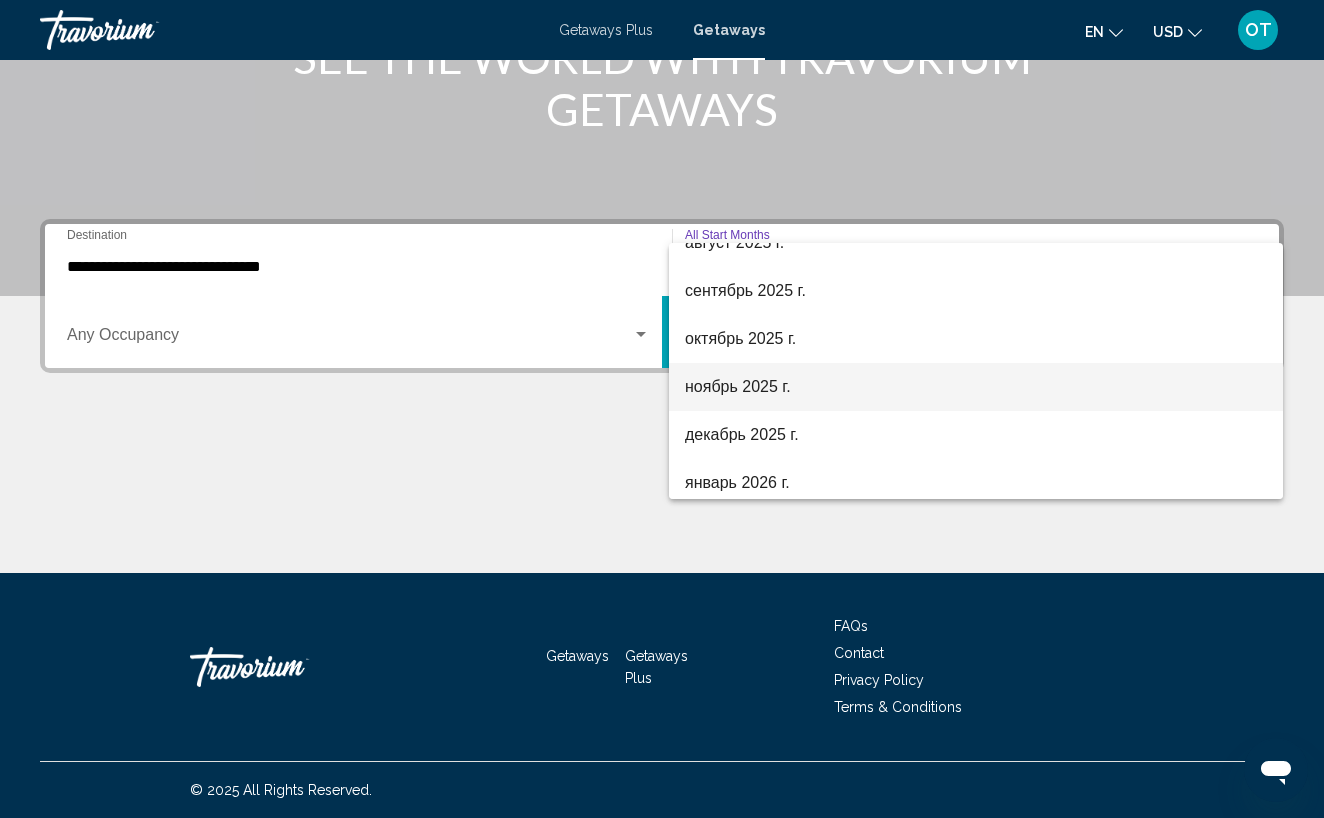 scroll, scrollTop: 69, scrollLeft: 0, axis: vertical 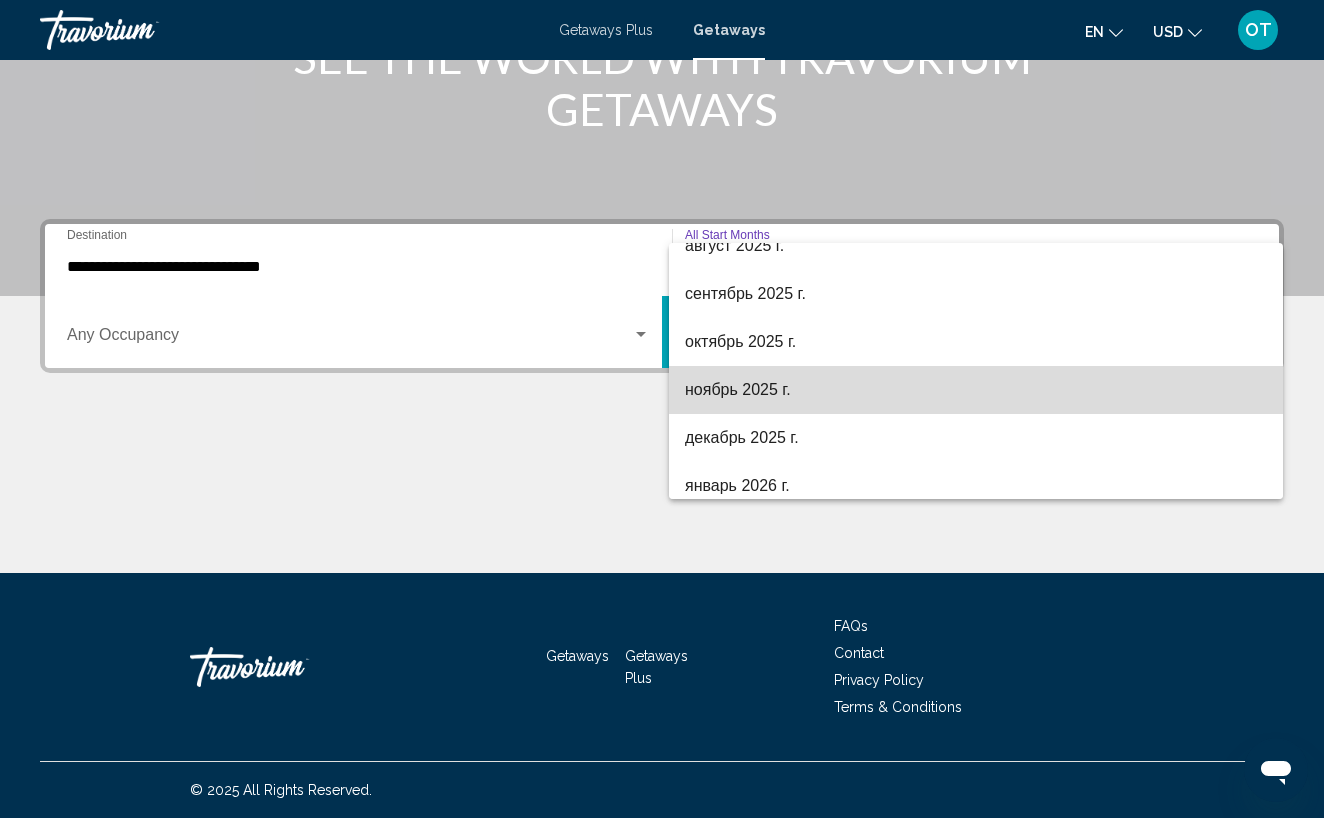 click on "ноябрь 2025 г." at bounding box center [976, 390] 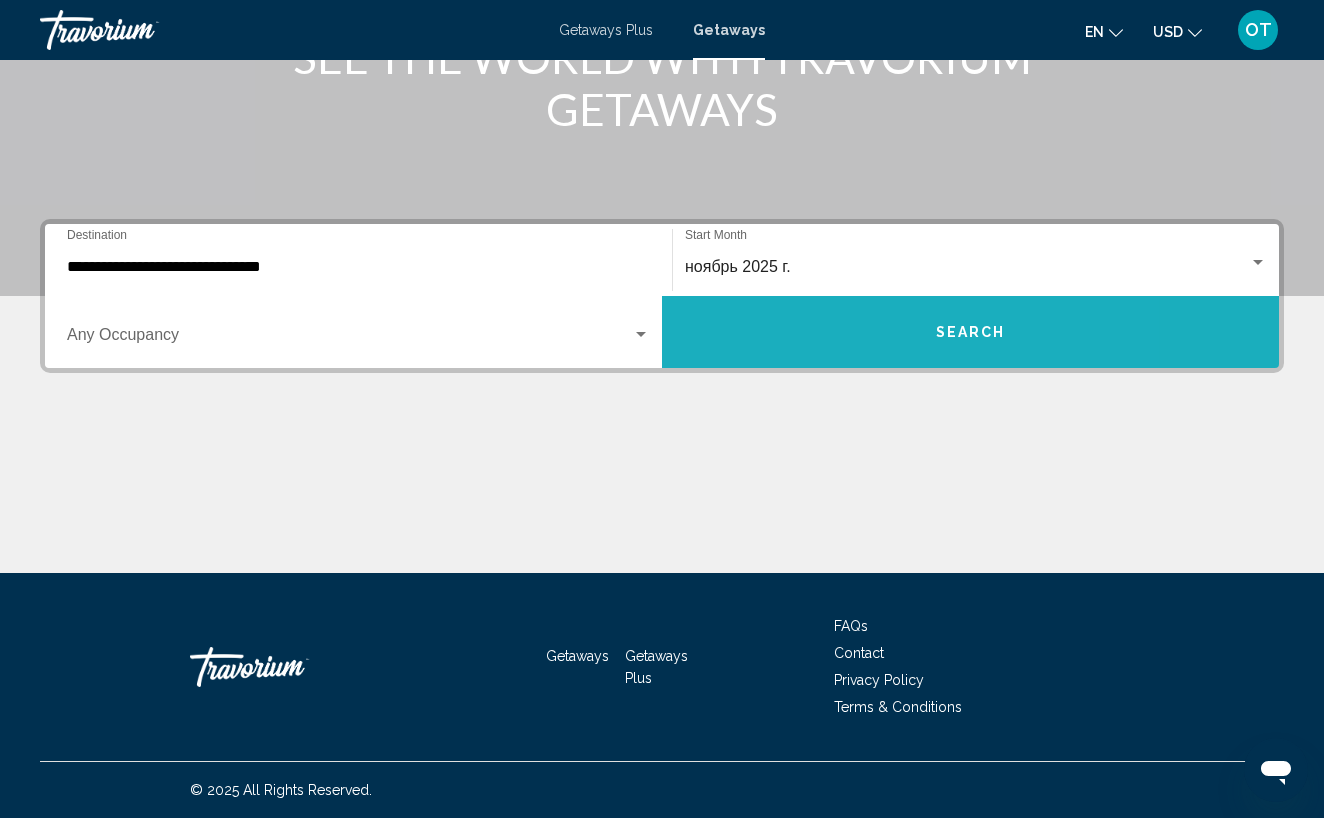click on "Search" at bounding box center [970, 332] 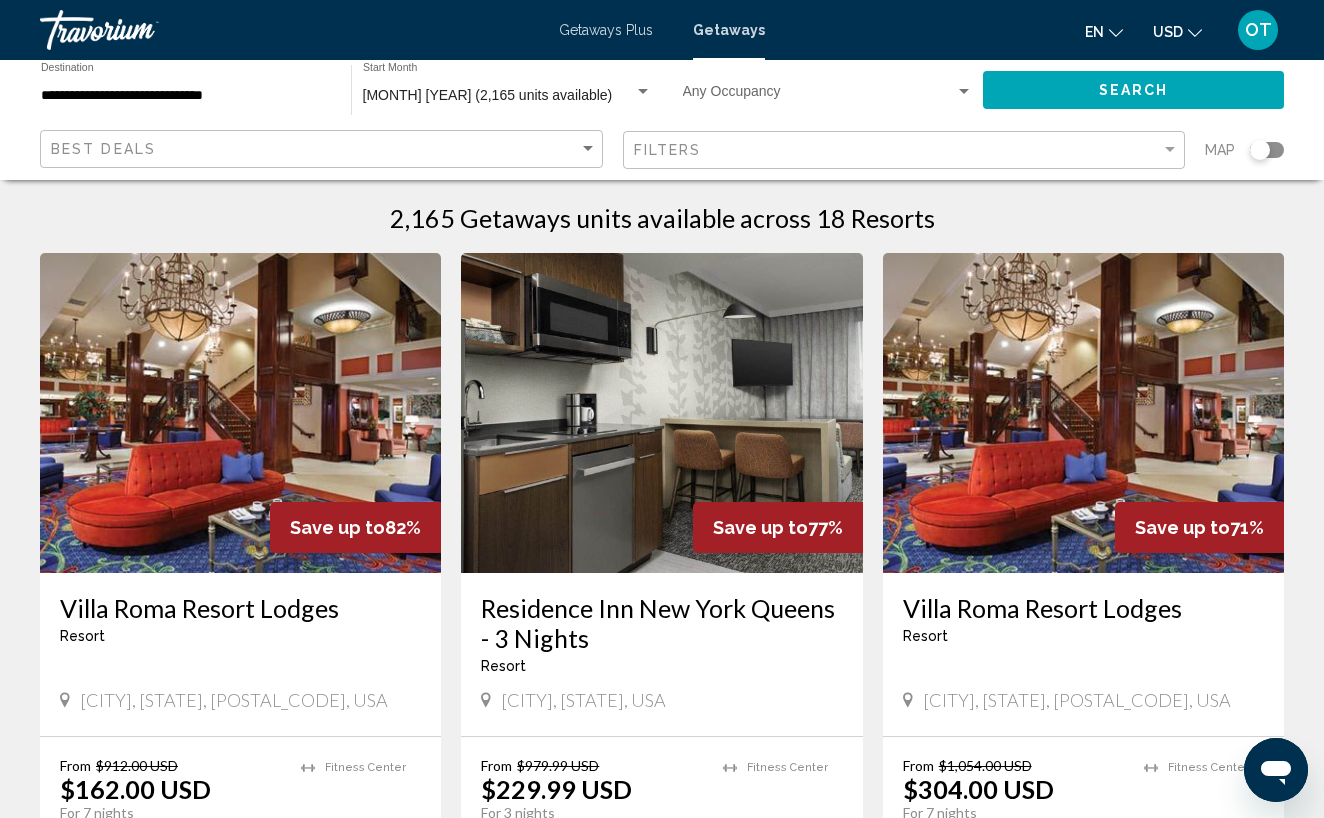 scroll, scrollTop: 0, scrollLeft: 0, axis: both 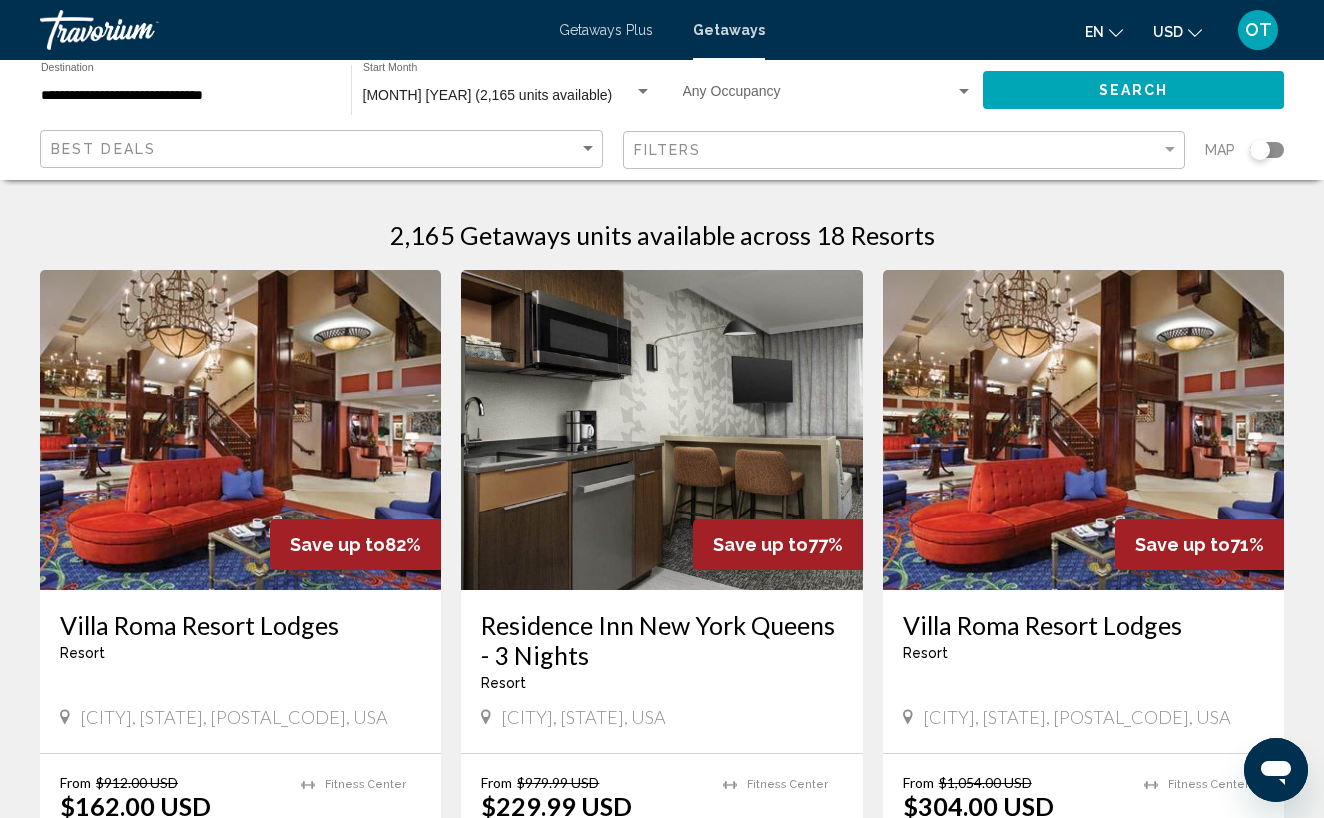 click 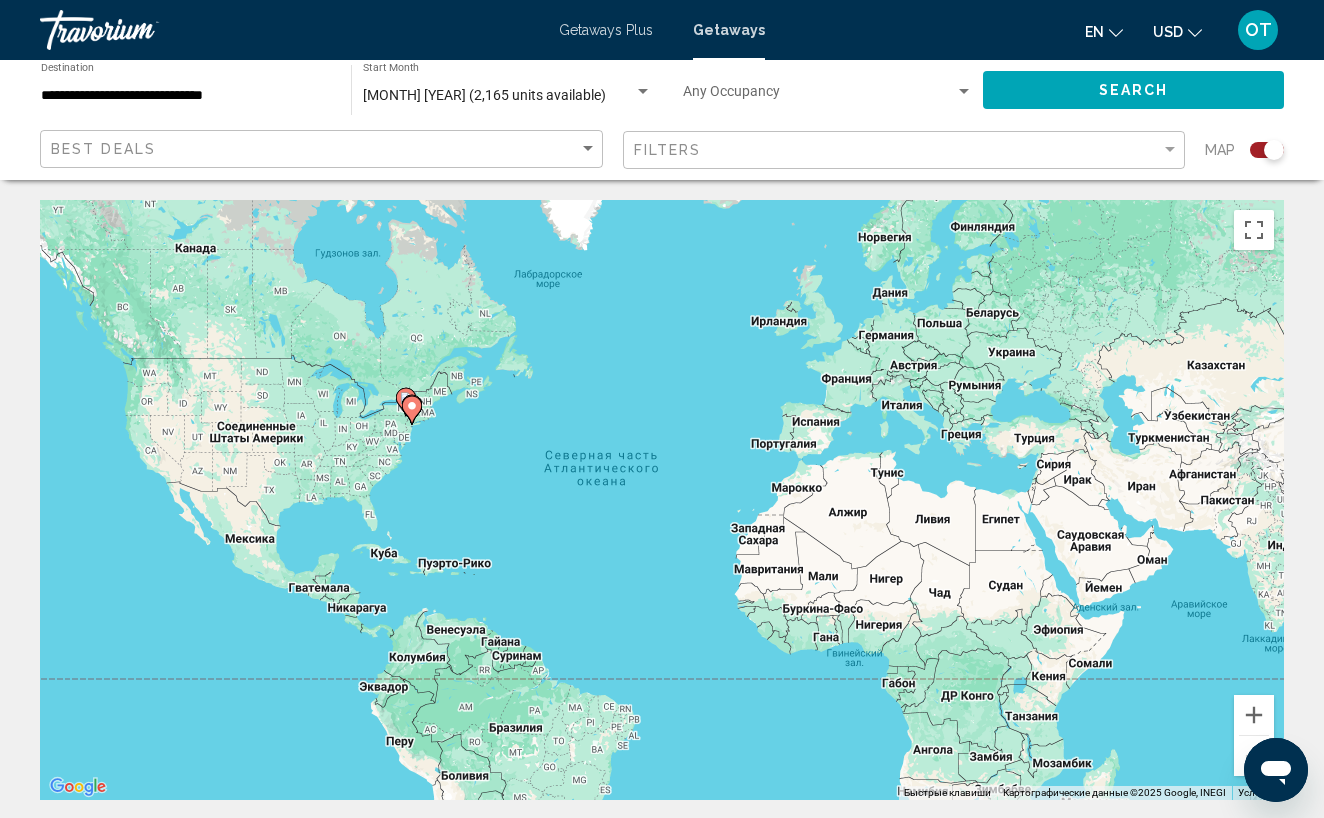 click 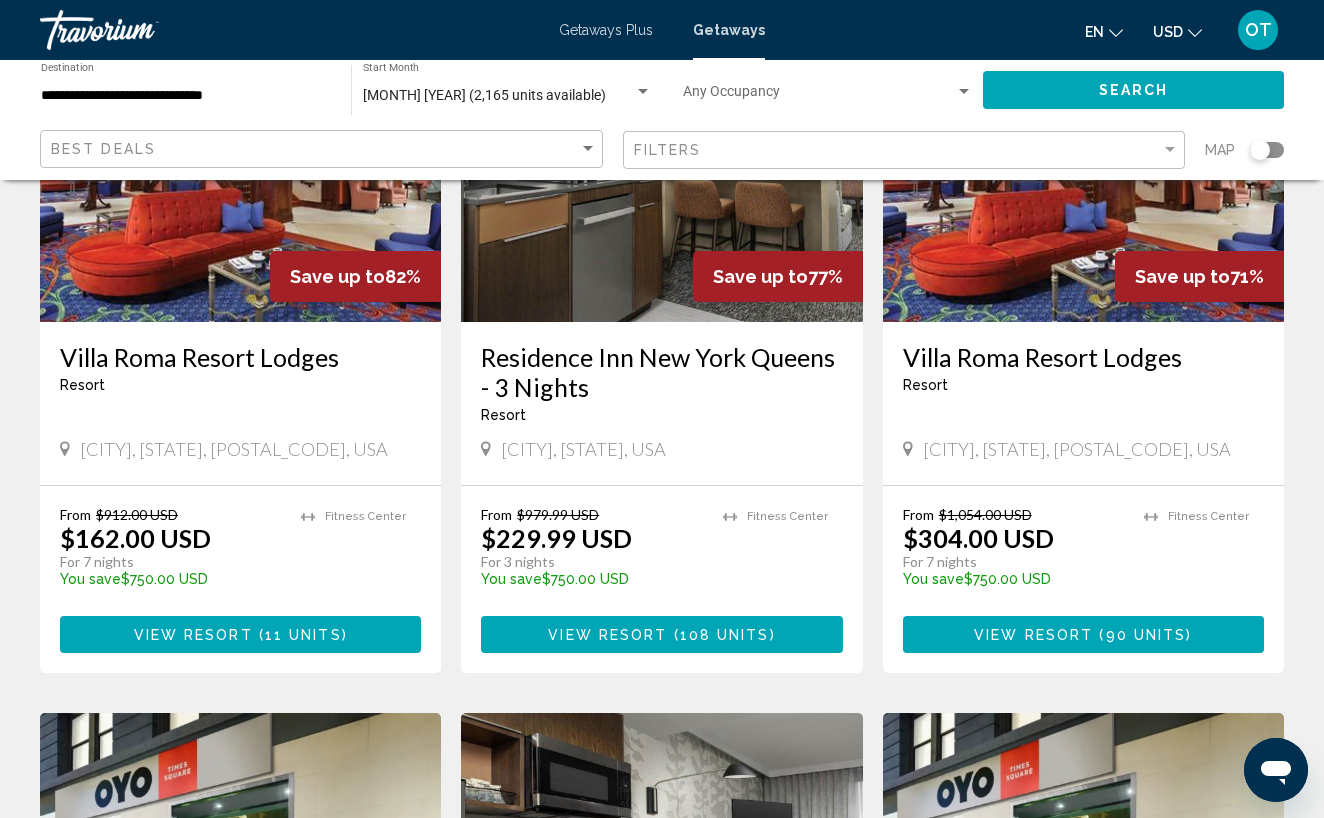 scroll, scrollTop: 267, scrollLeft: 0, axis: vertical 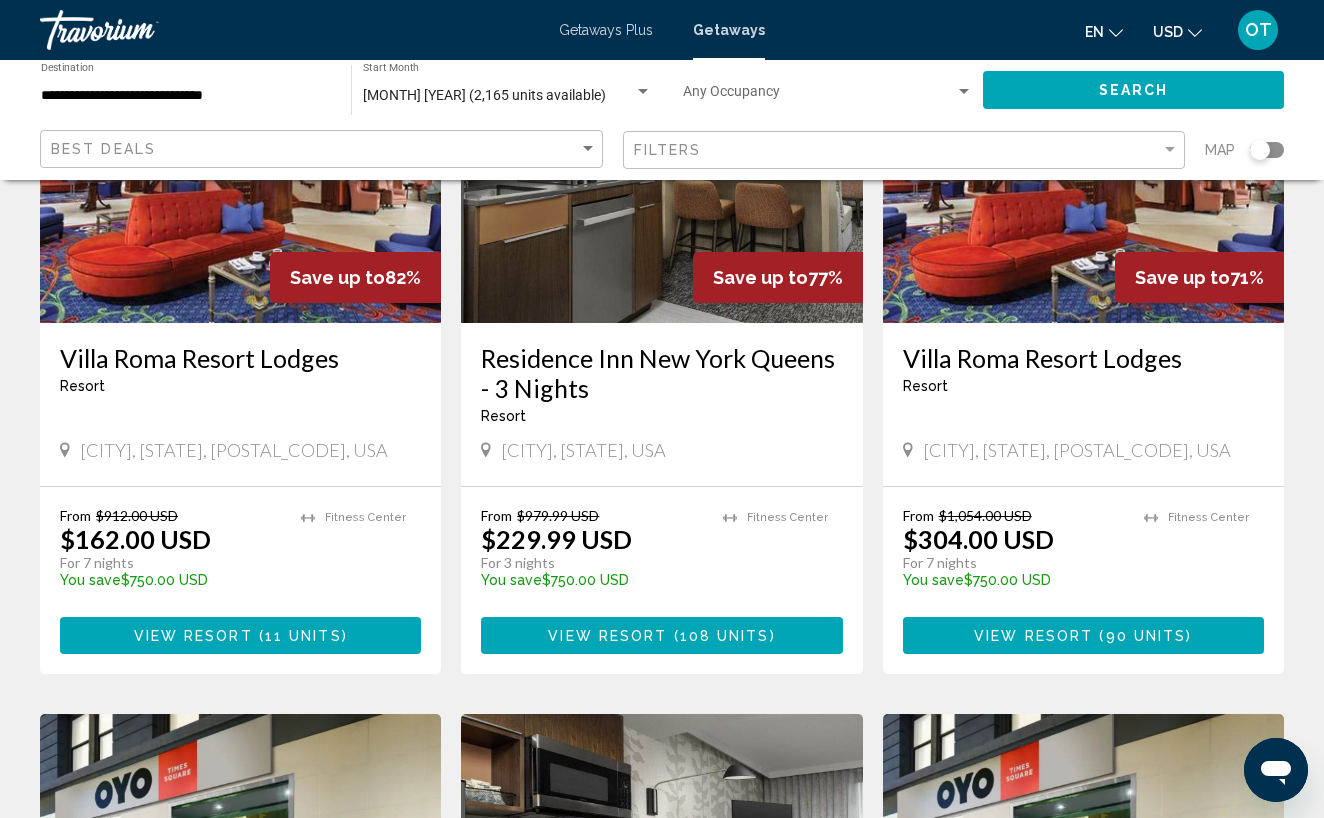 click on "View Resort" at bounding box center [193, 636] 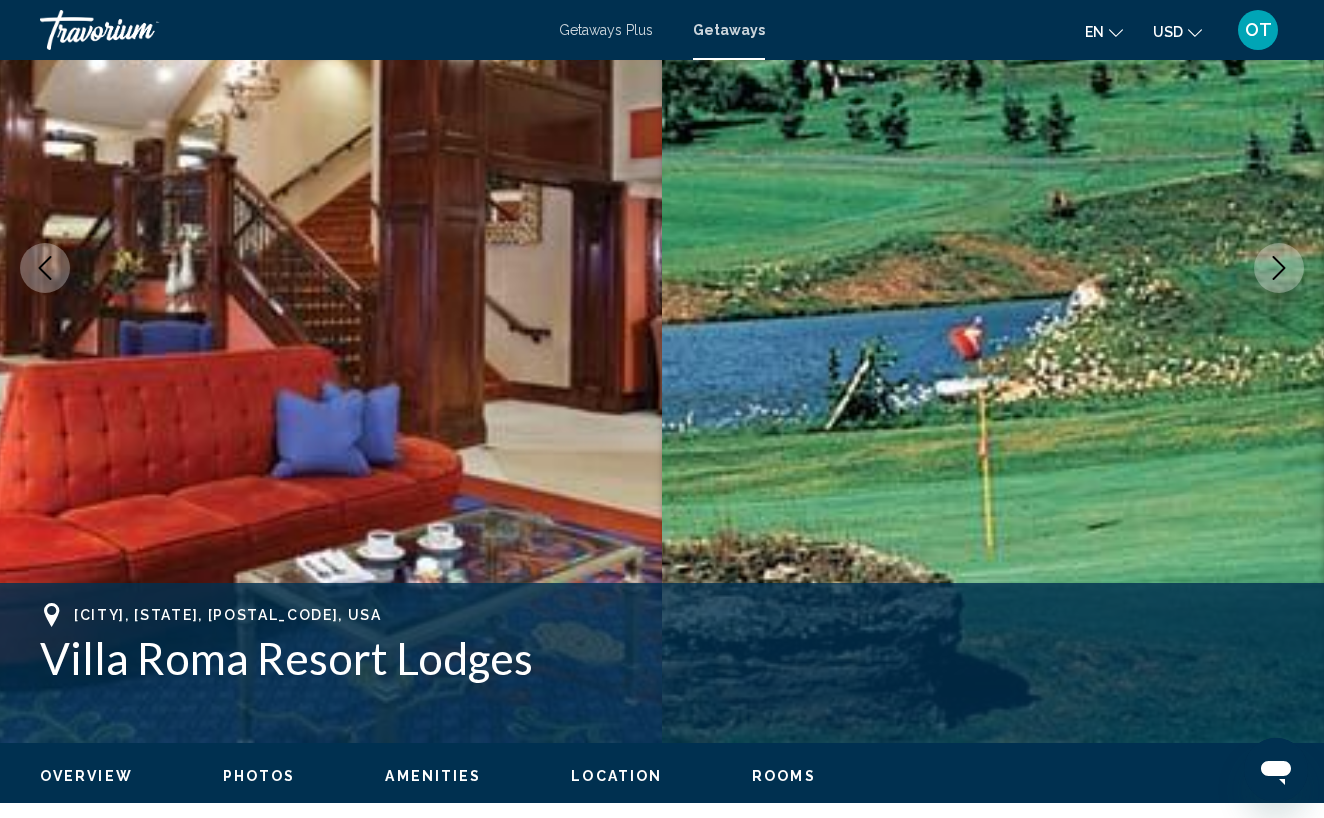 scroll, scrollTop: 0, scrollLeft: 0, axis: both 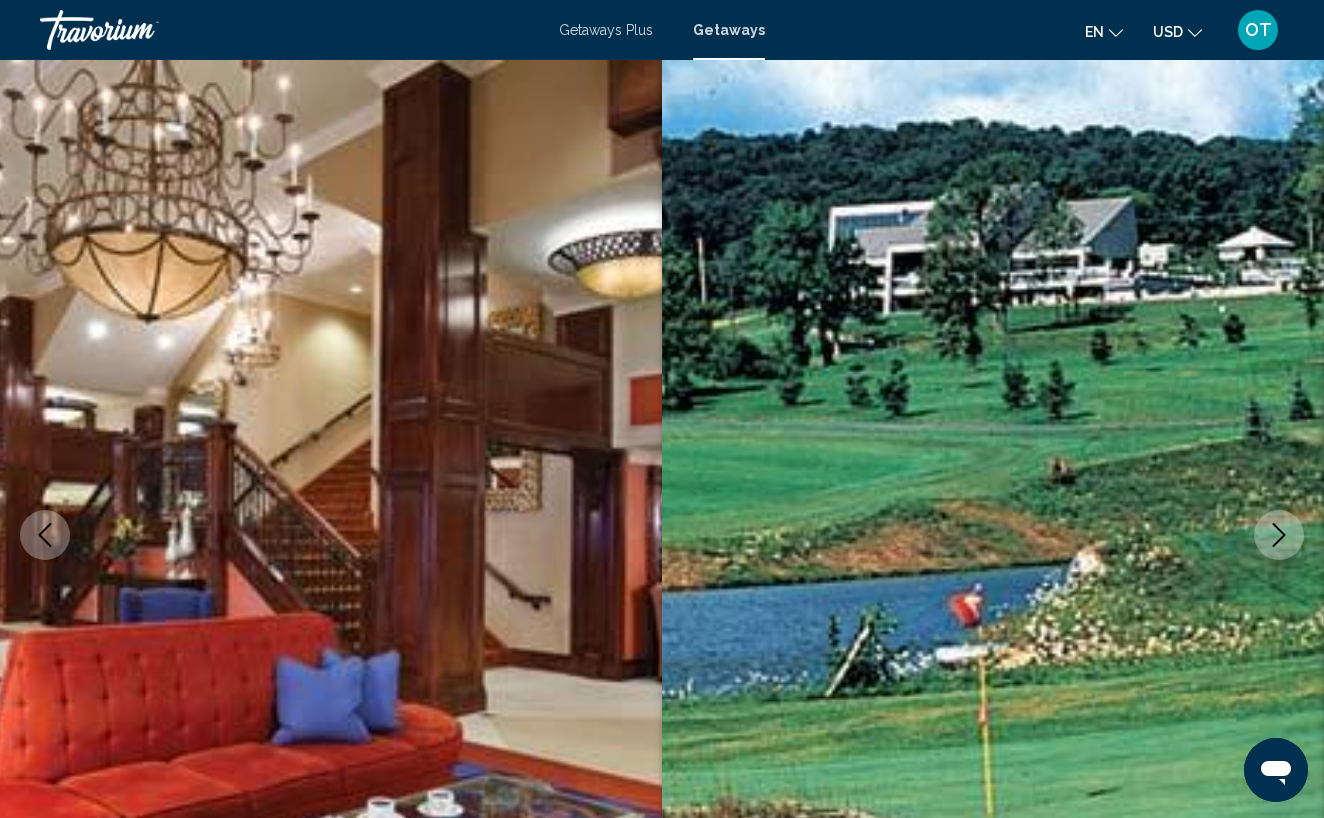 click 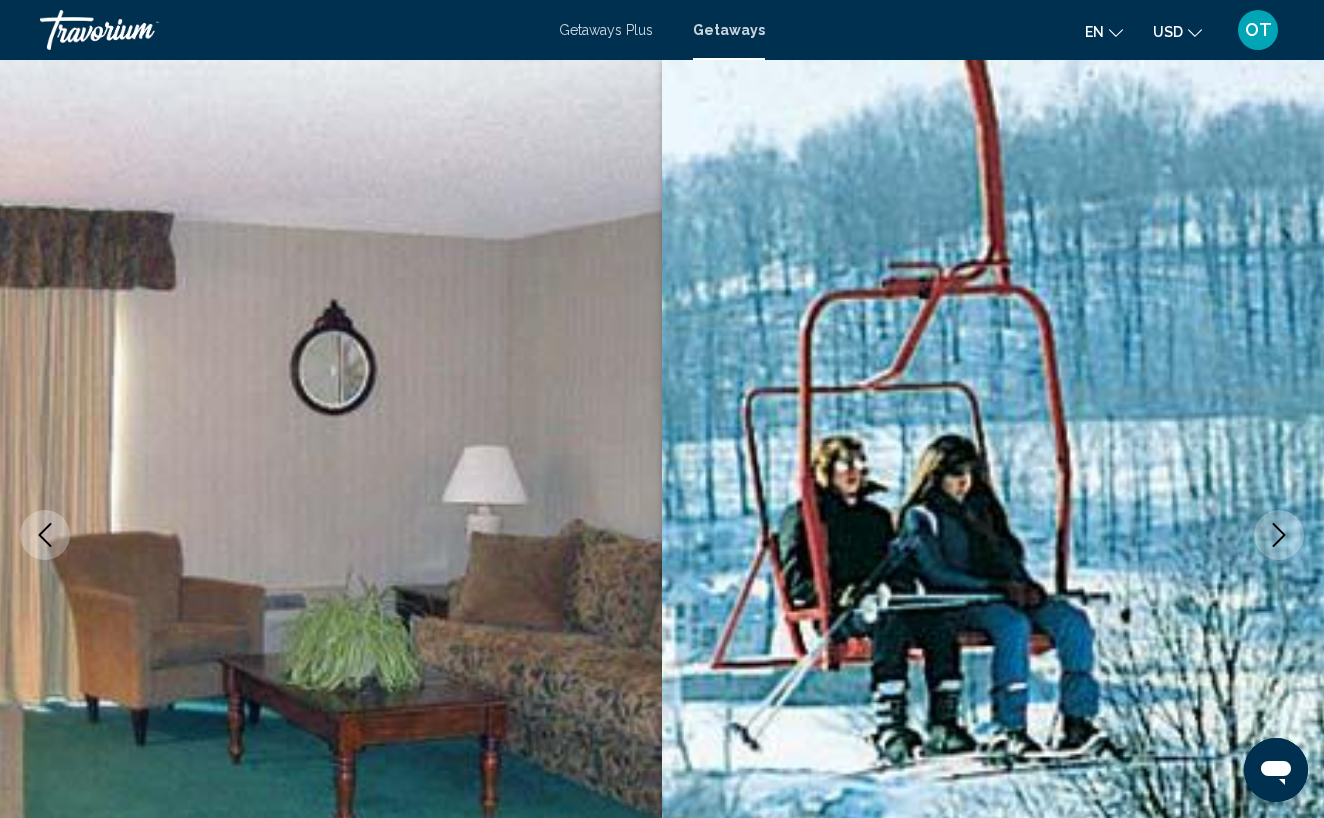 click 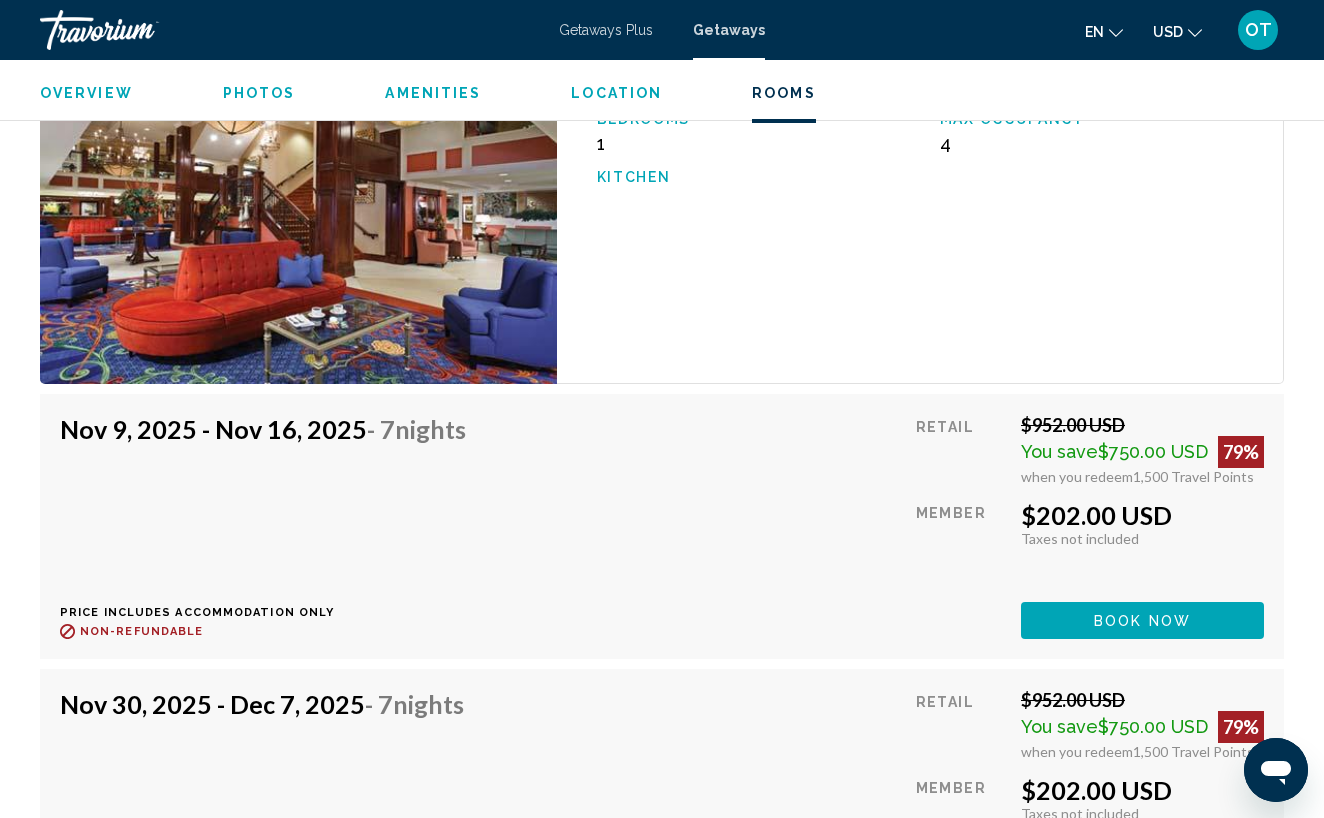 scroll, scrollTop: 4486, scrollLeft: 0, axis: vertical 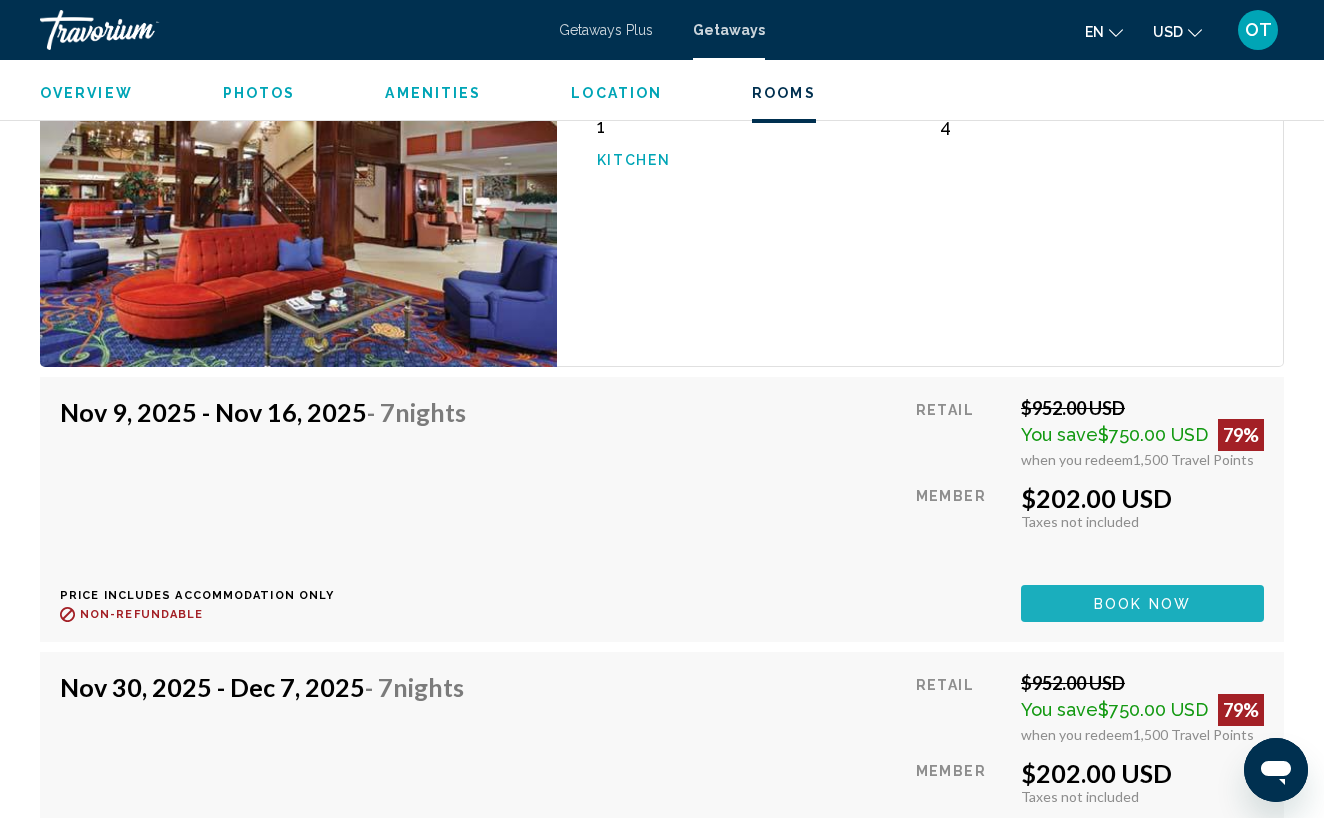 click on "Book now" at bounding box center [1142, 604] 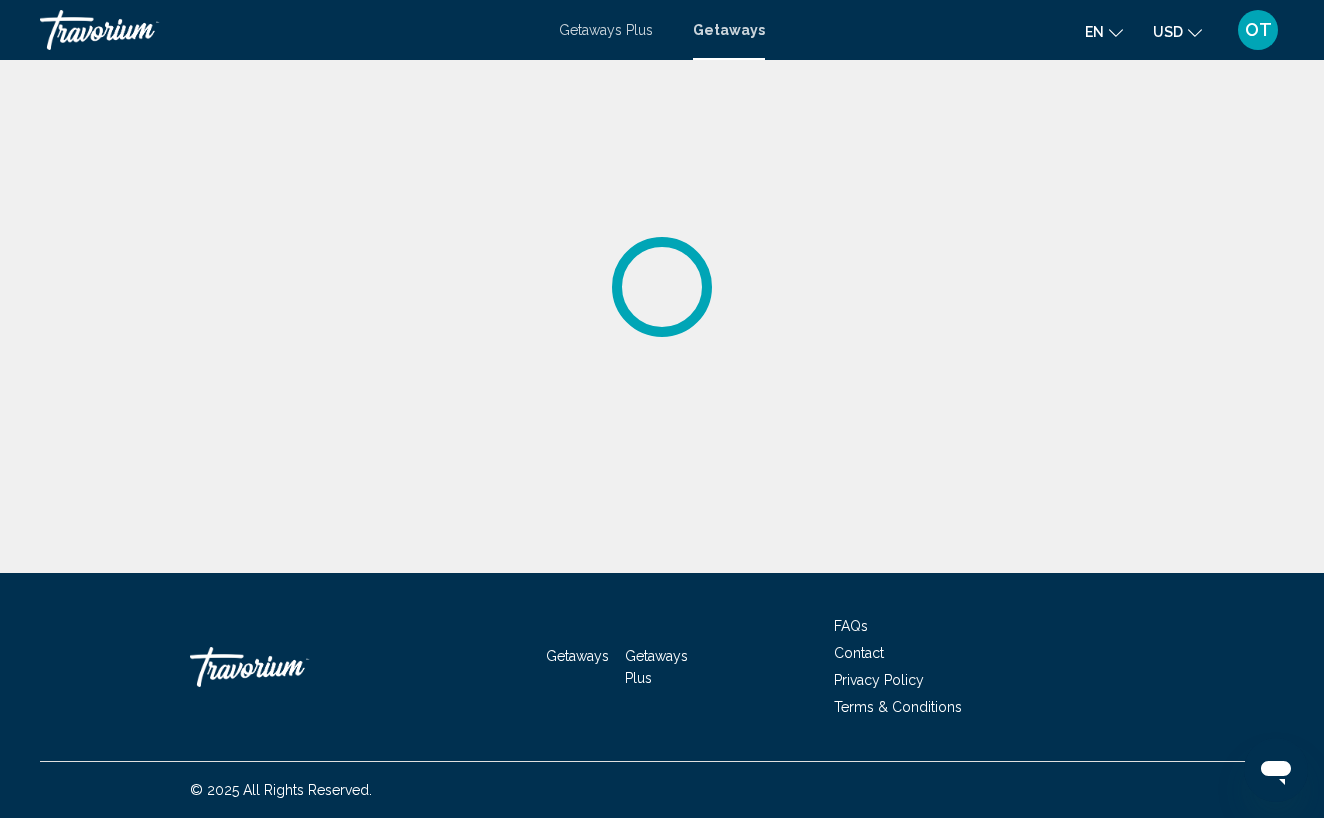 scroll, scrollTop: 0, scrollLeft: 0, axis: both 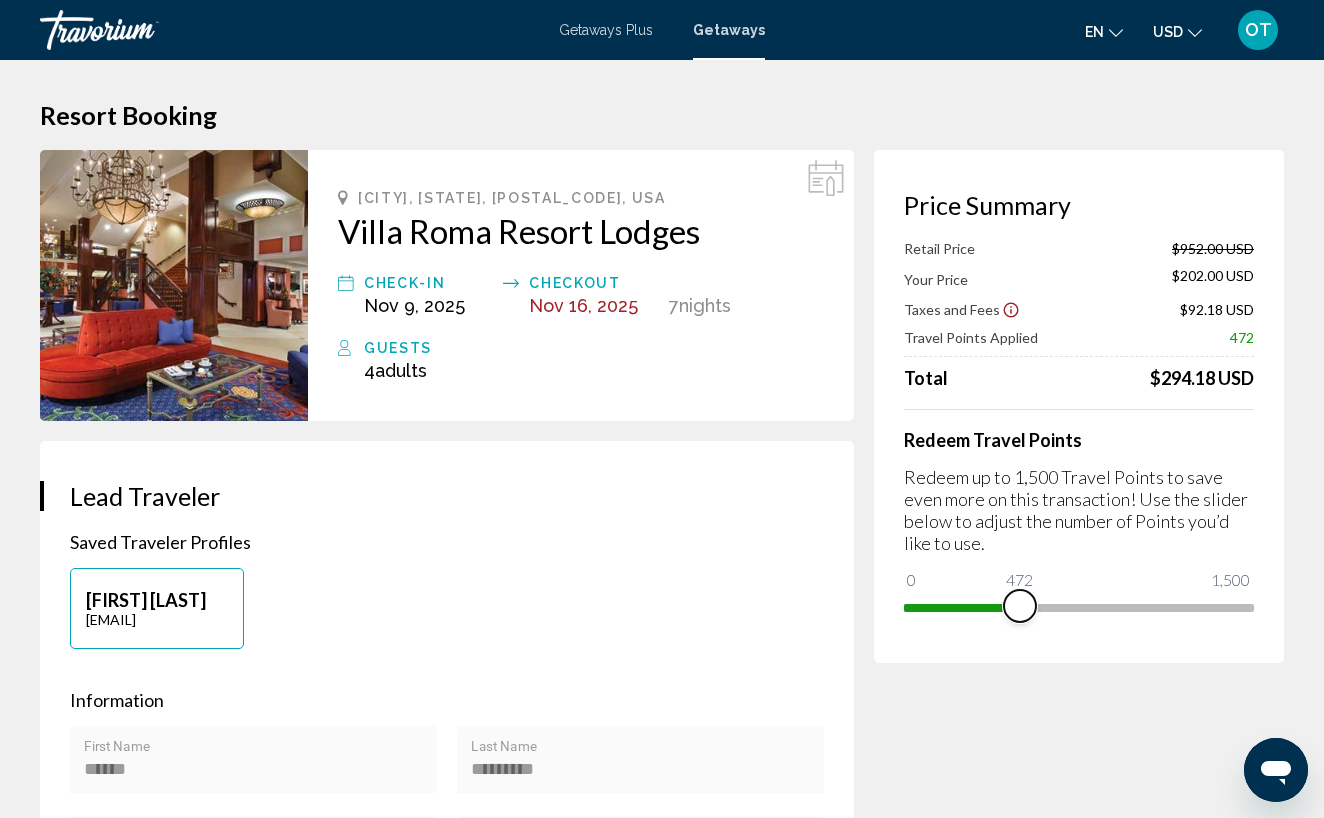 drag, startPoint x: 1235, startPoint y: 605, endPoint x: 1021, endPoint y: 603, distance: 214.00934 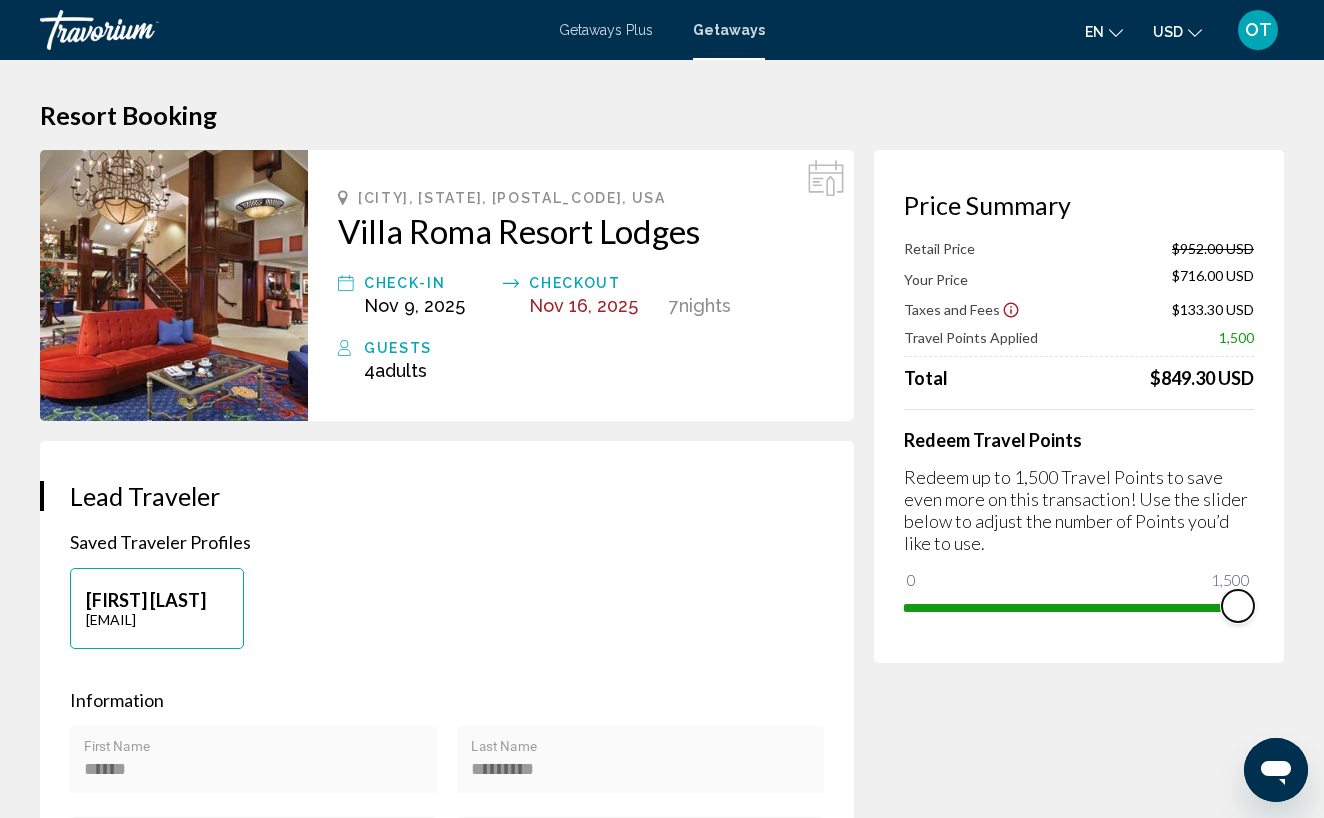 drag, startPoint x: 1026, startPoint y: 595, endPoint x: 1291, endPoint y: 610, distance: 265.4242 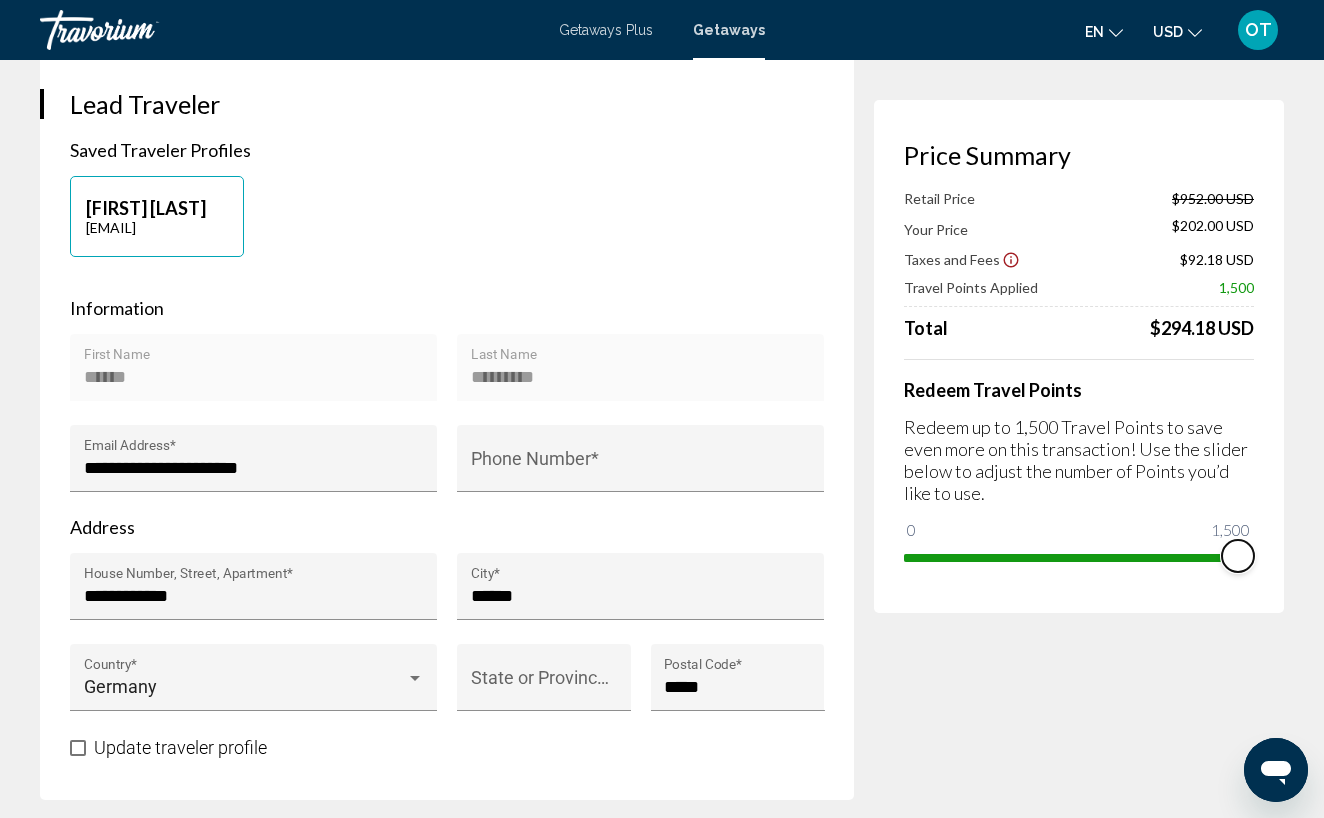 scroll, scrollTop: 313, scrollLeft: 0, axis: vertical 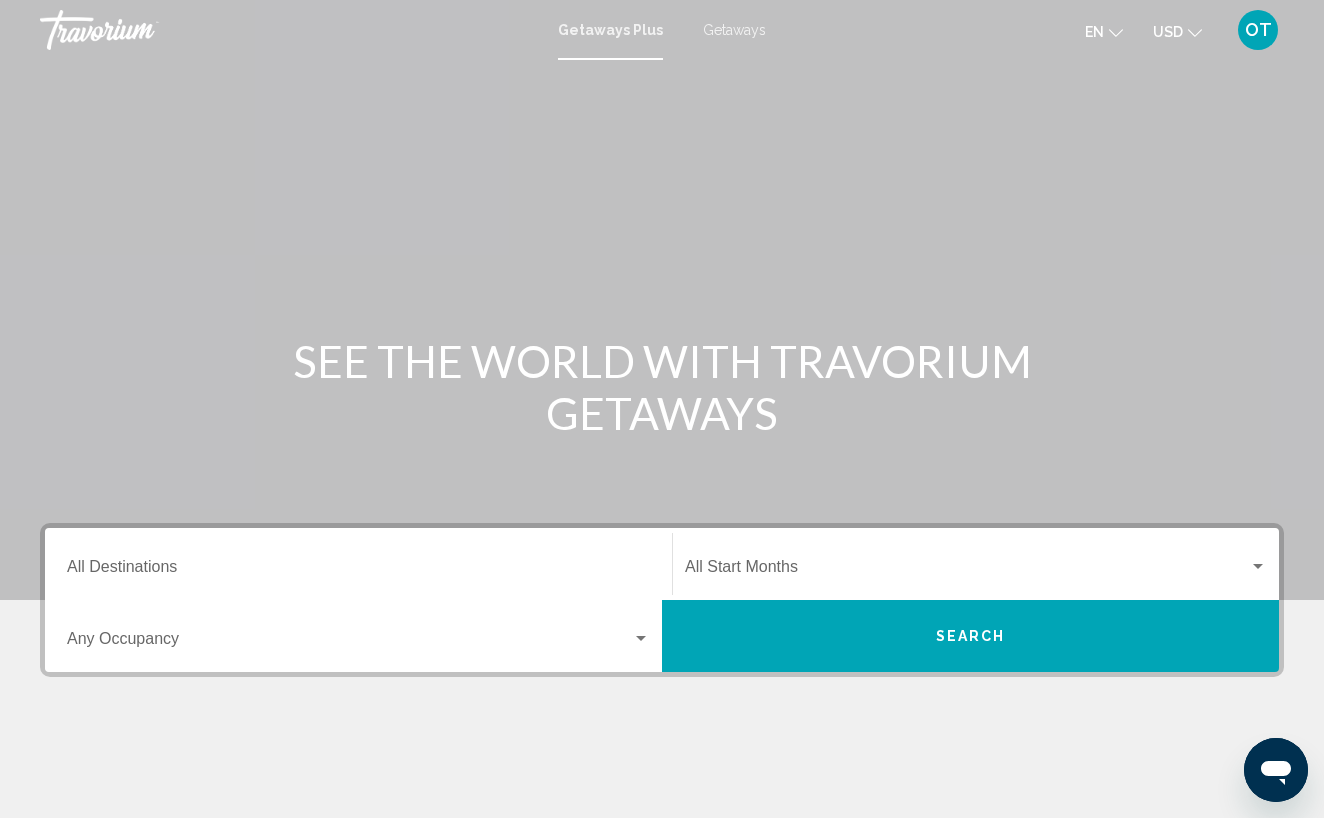 click on "Getaways" at bounding box center [734, 30] 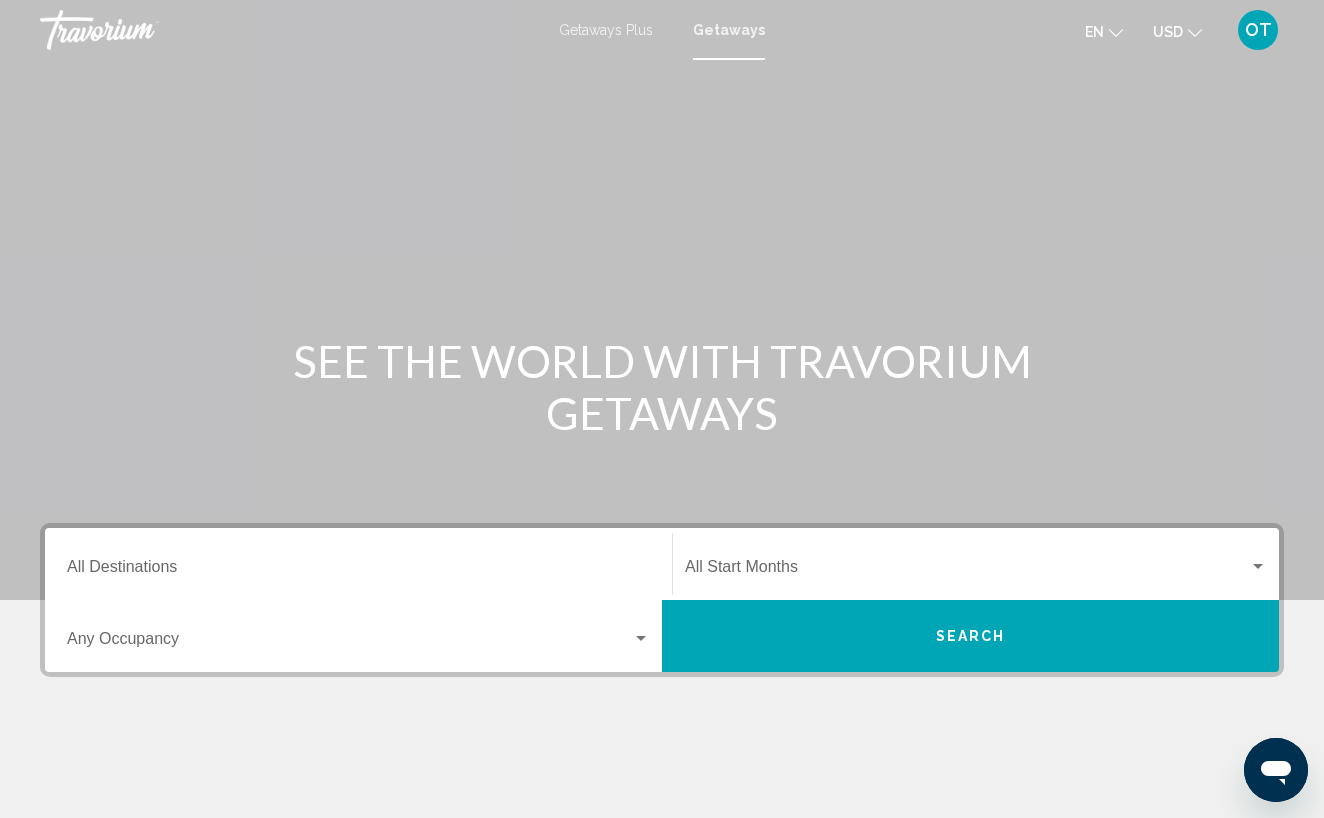 click on "Destination All Destinations" at bounding box center (358, 571) 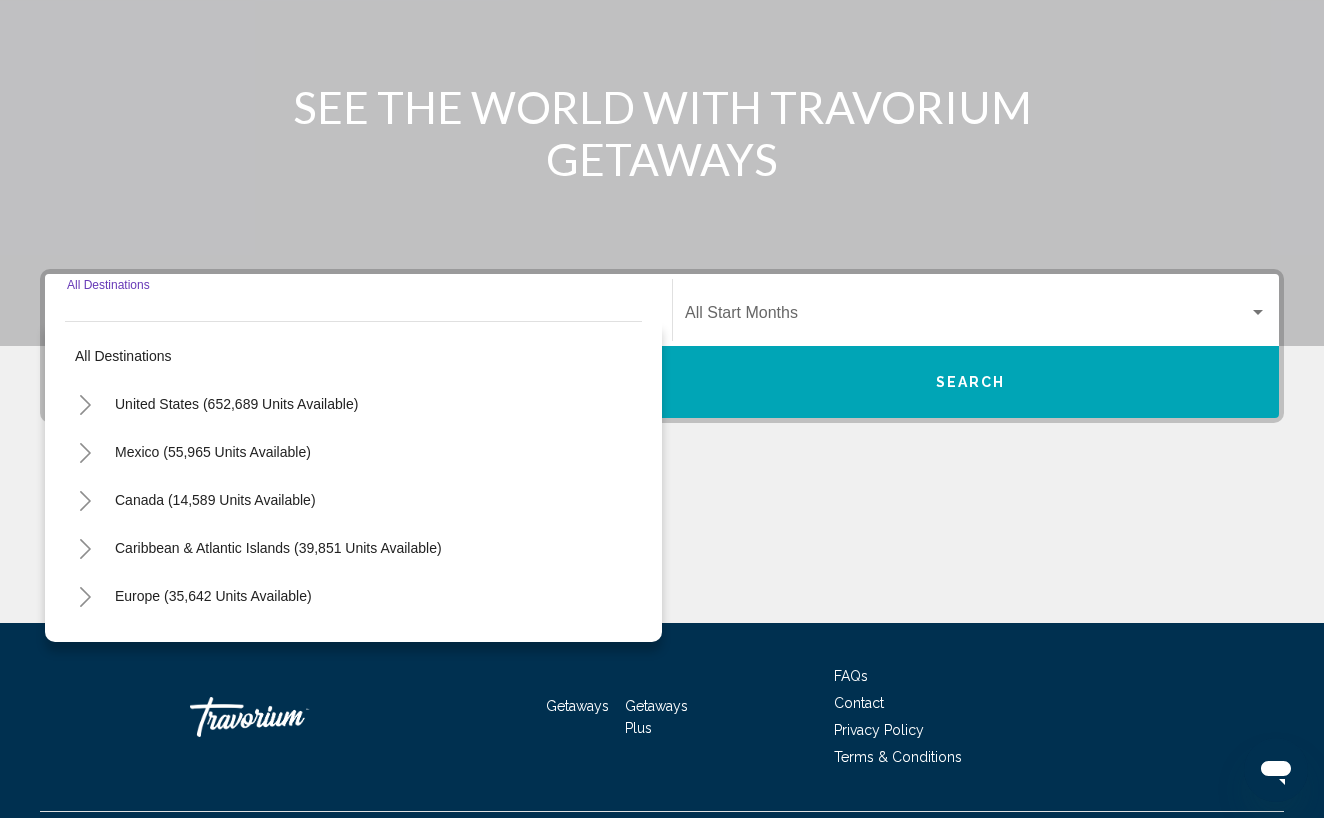 scroll, scrollTop: 304, scrollLeft: 0, axis: vertical 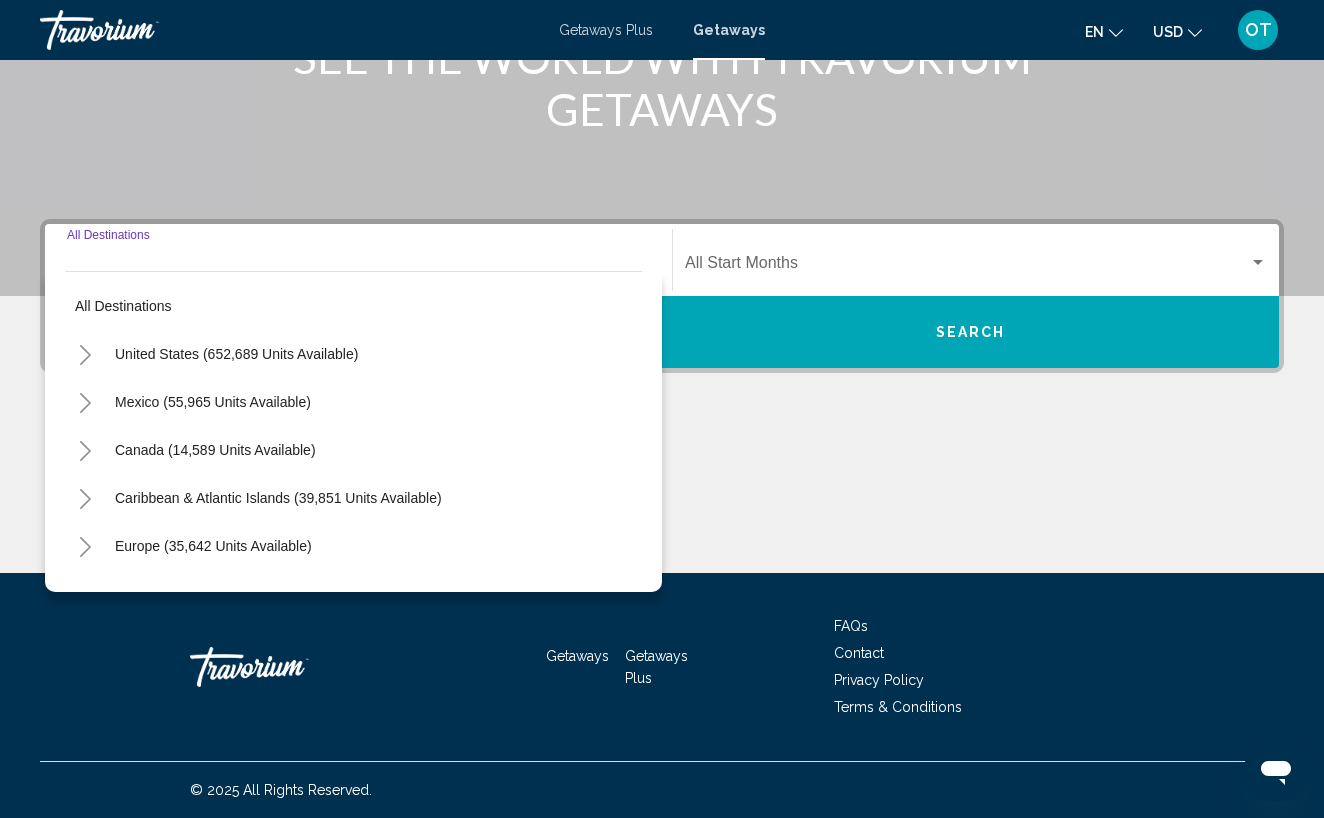 click 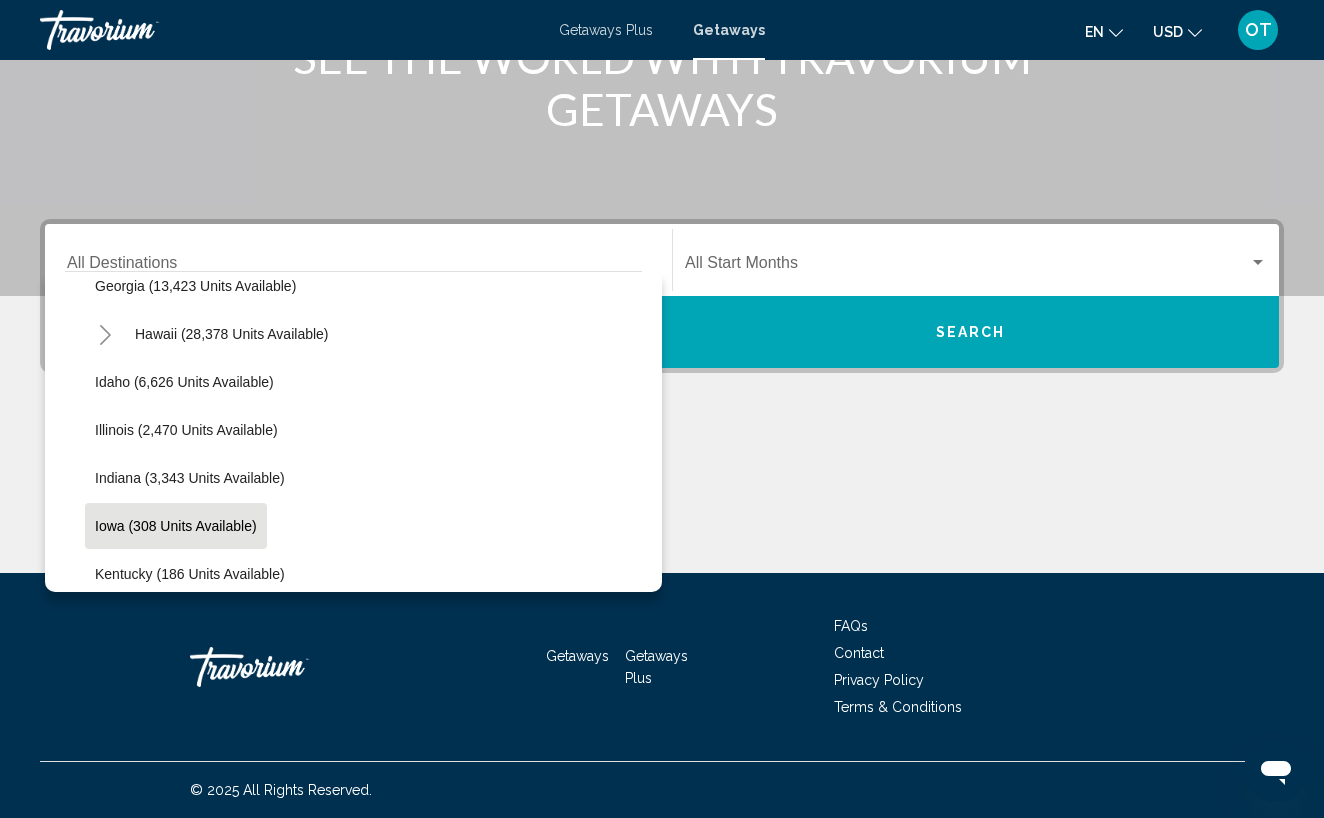 scroll, scrollTop: 433, scrollLeft: 0, axis: vertical 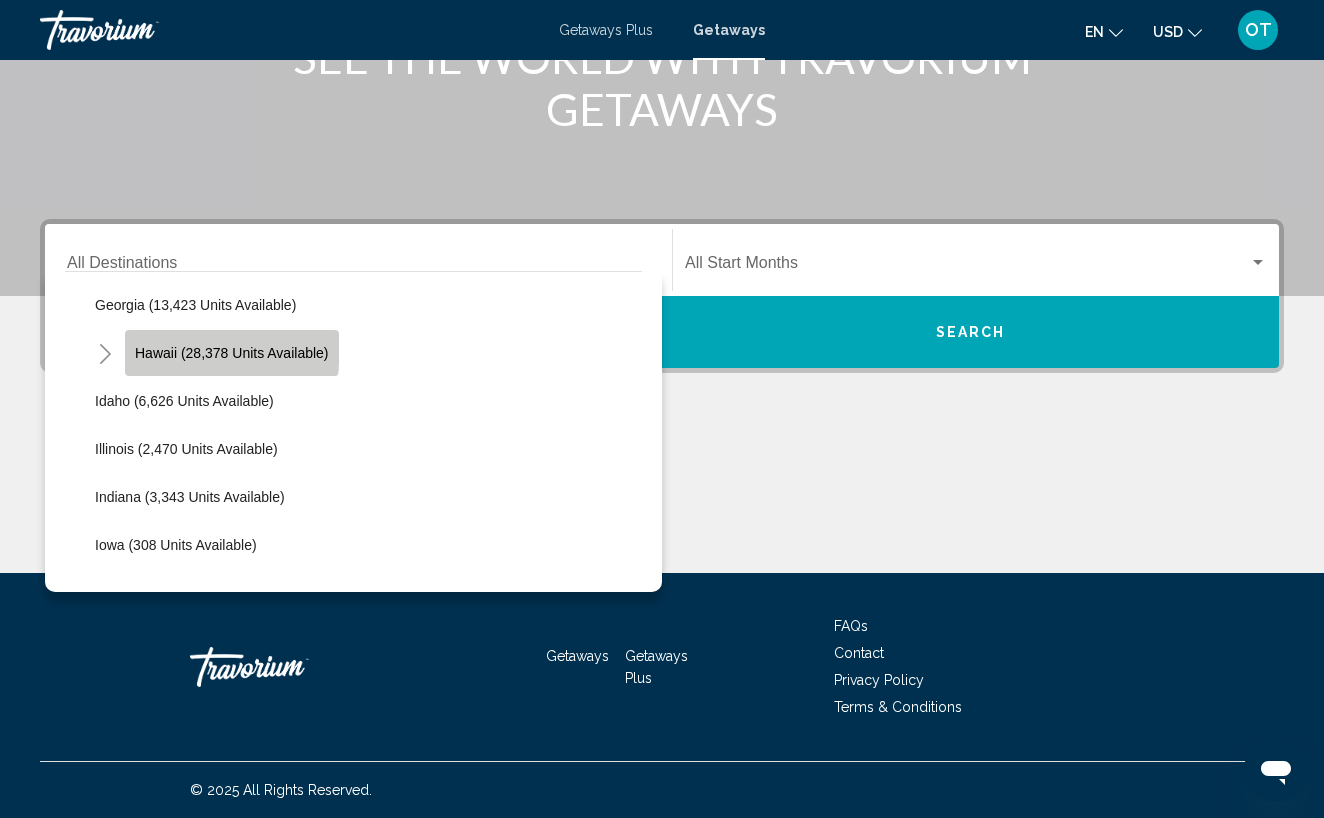 click on "Hawaii (28,378 units available)" 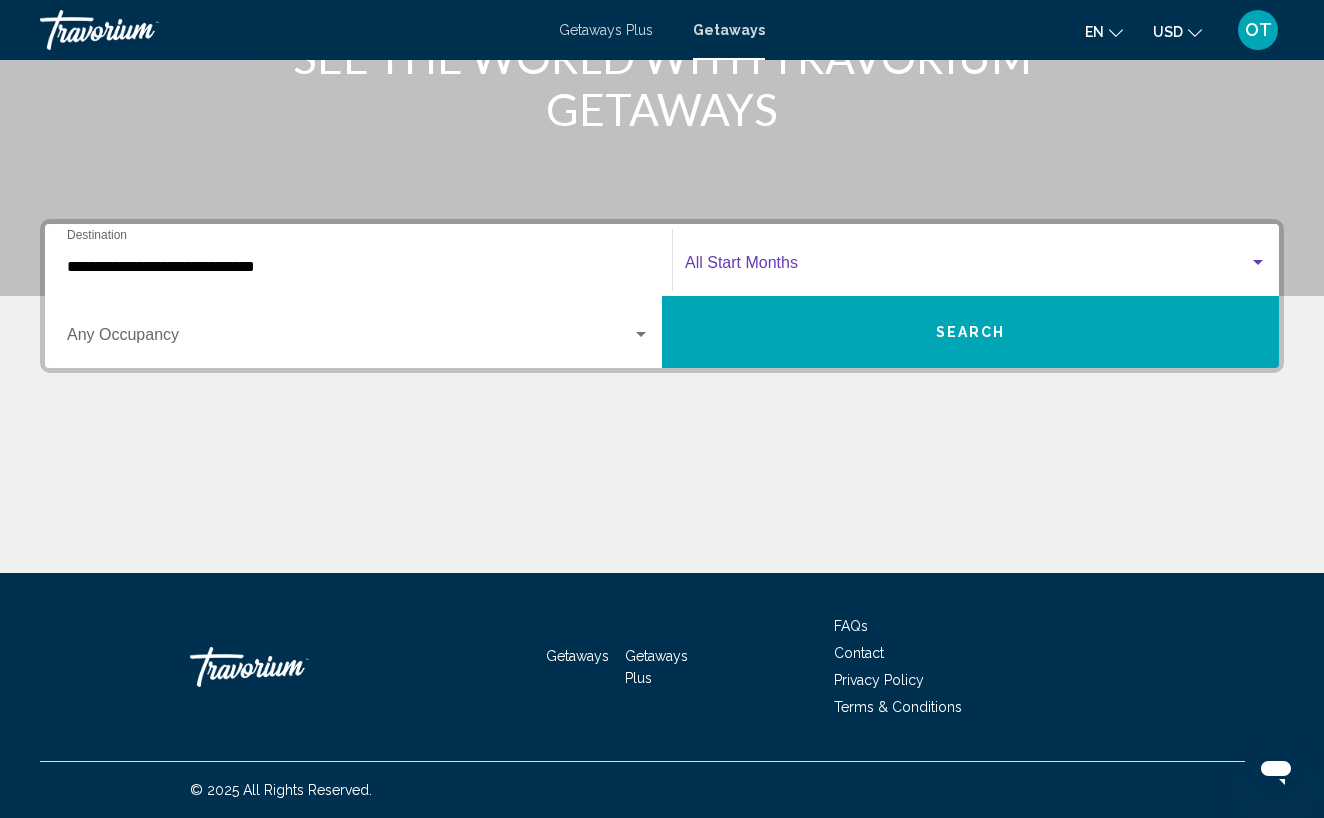 click at bounding box center (1258, 262) 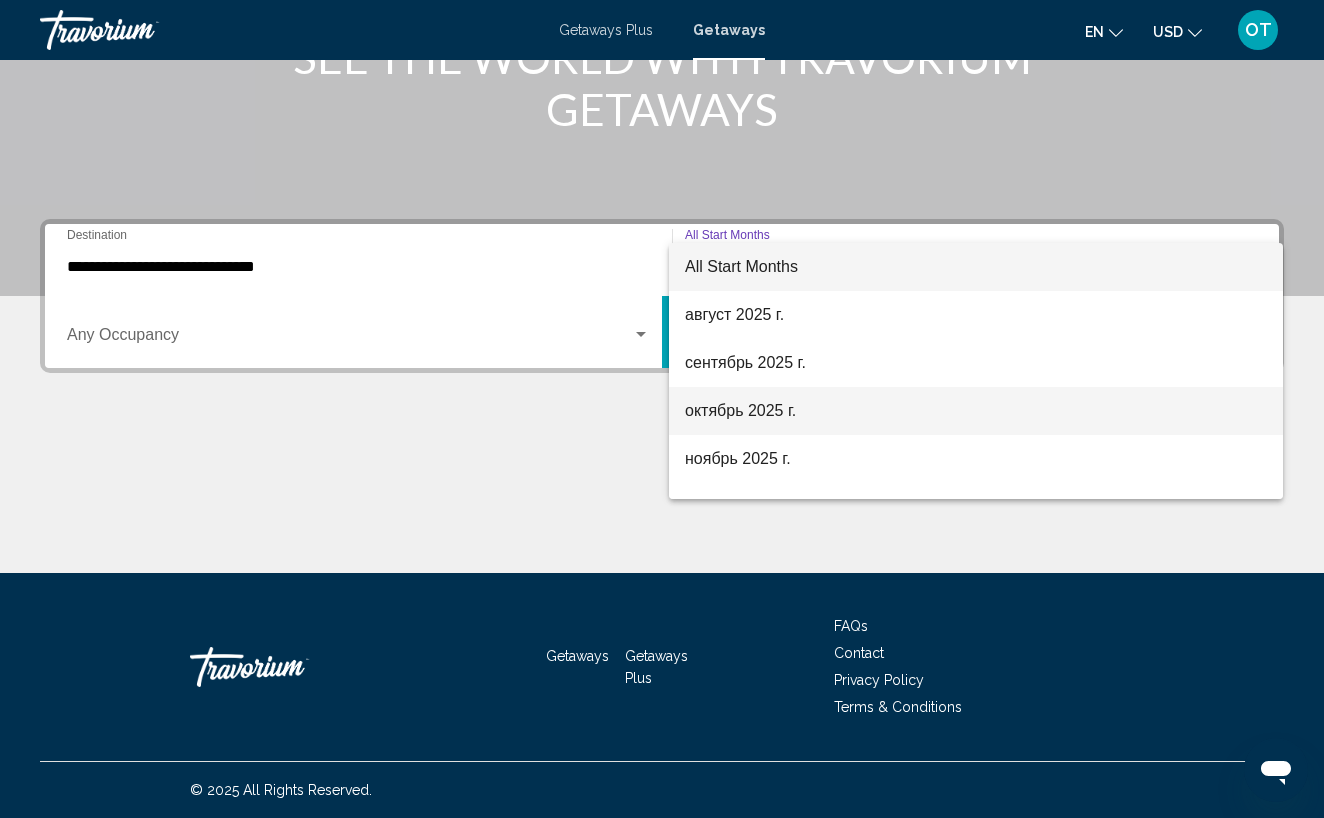 click on "октябрь 2025 г." at bounding box center [976, 411] 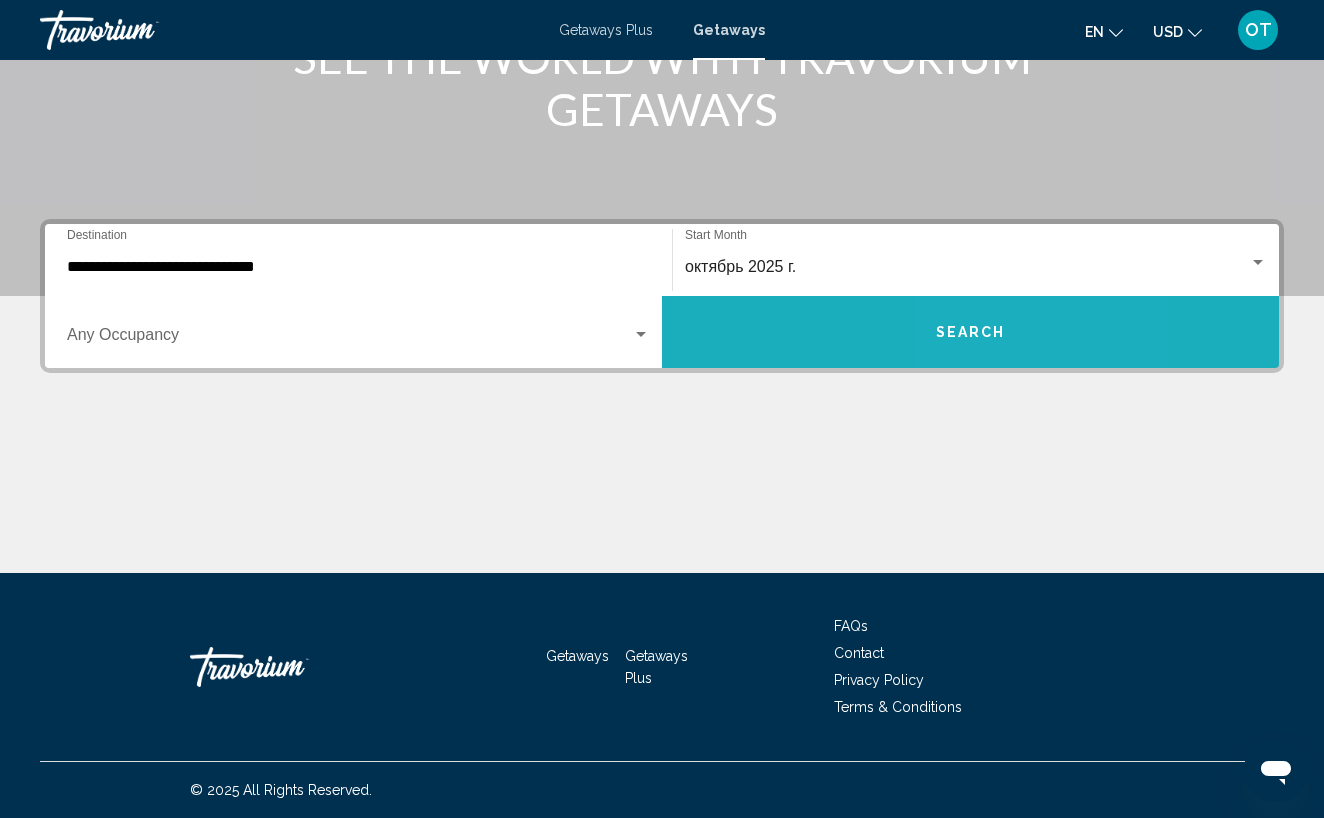 click on "Search" at bounding box center (970, 332) 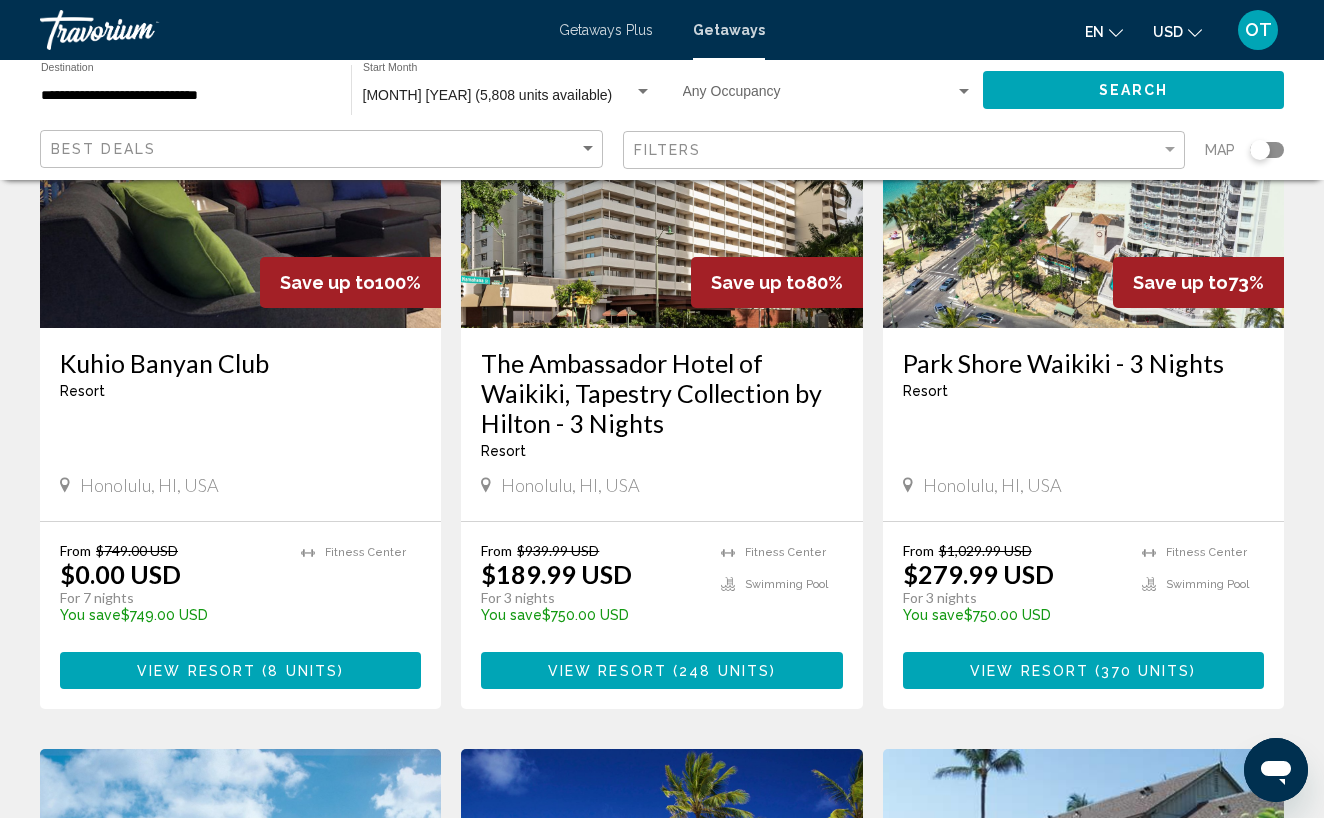 scroll, scrollTop: 263, scrollLeft: 0, axis: vertical 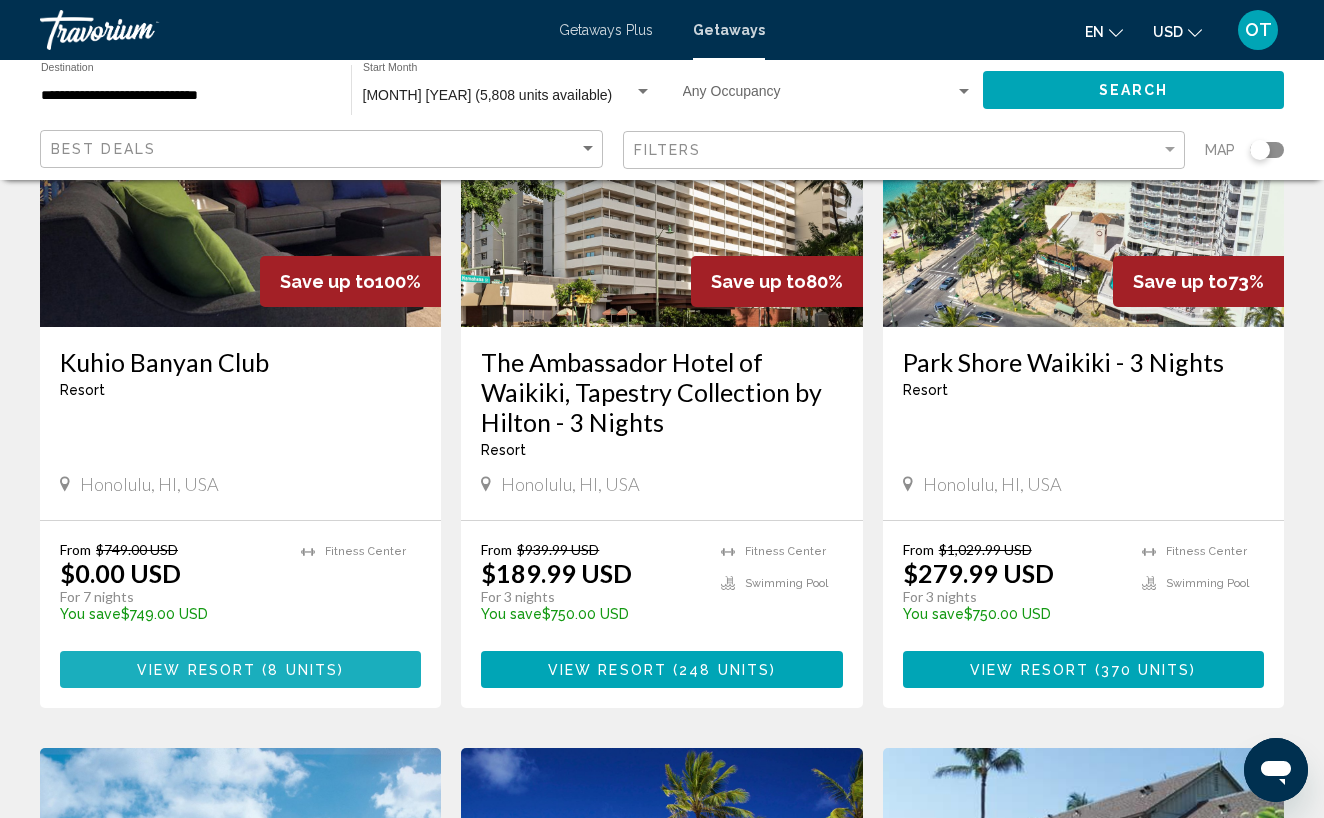click on "View Resort" at bounding box center [196, 670] 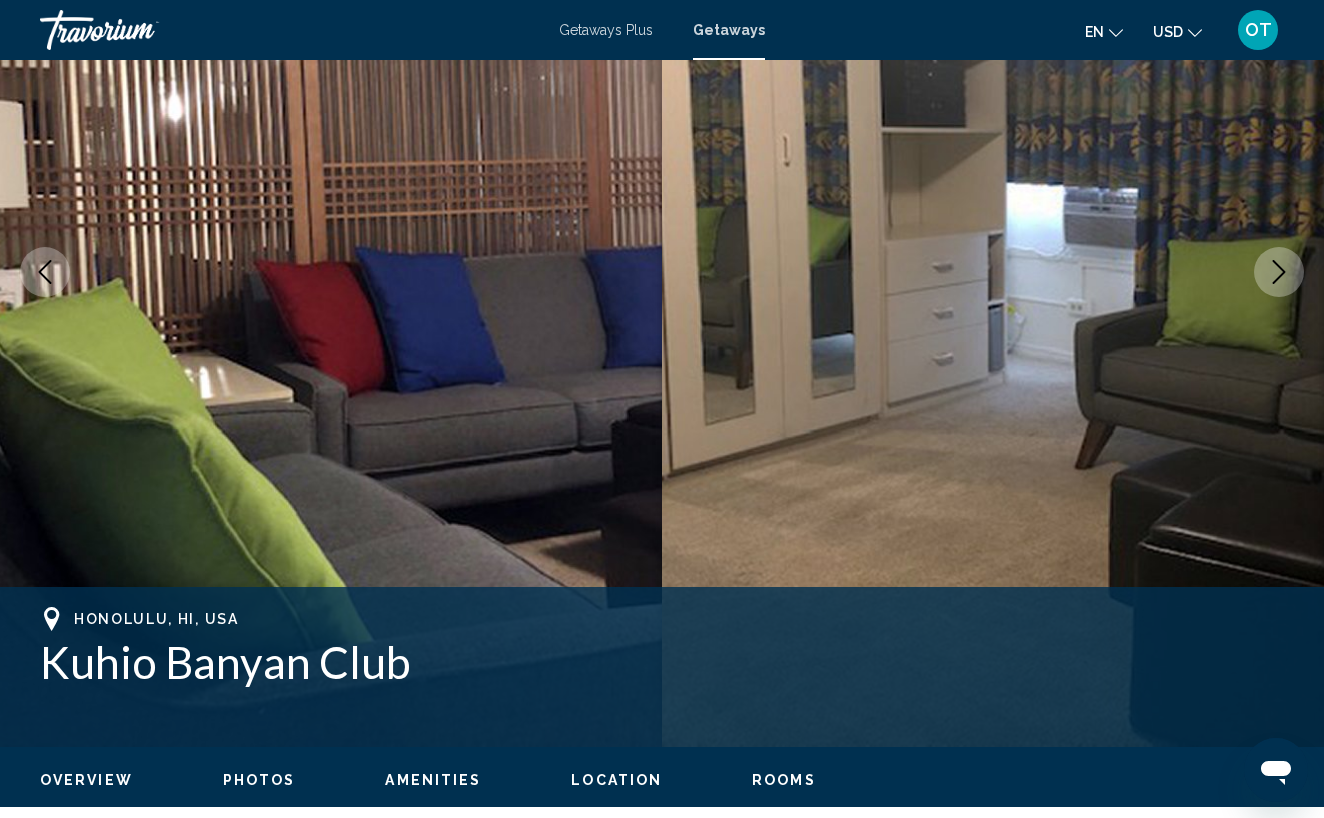 scroll, scrollTop: 0, scrollLeft: 0, axis: both 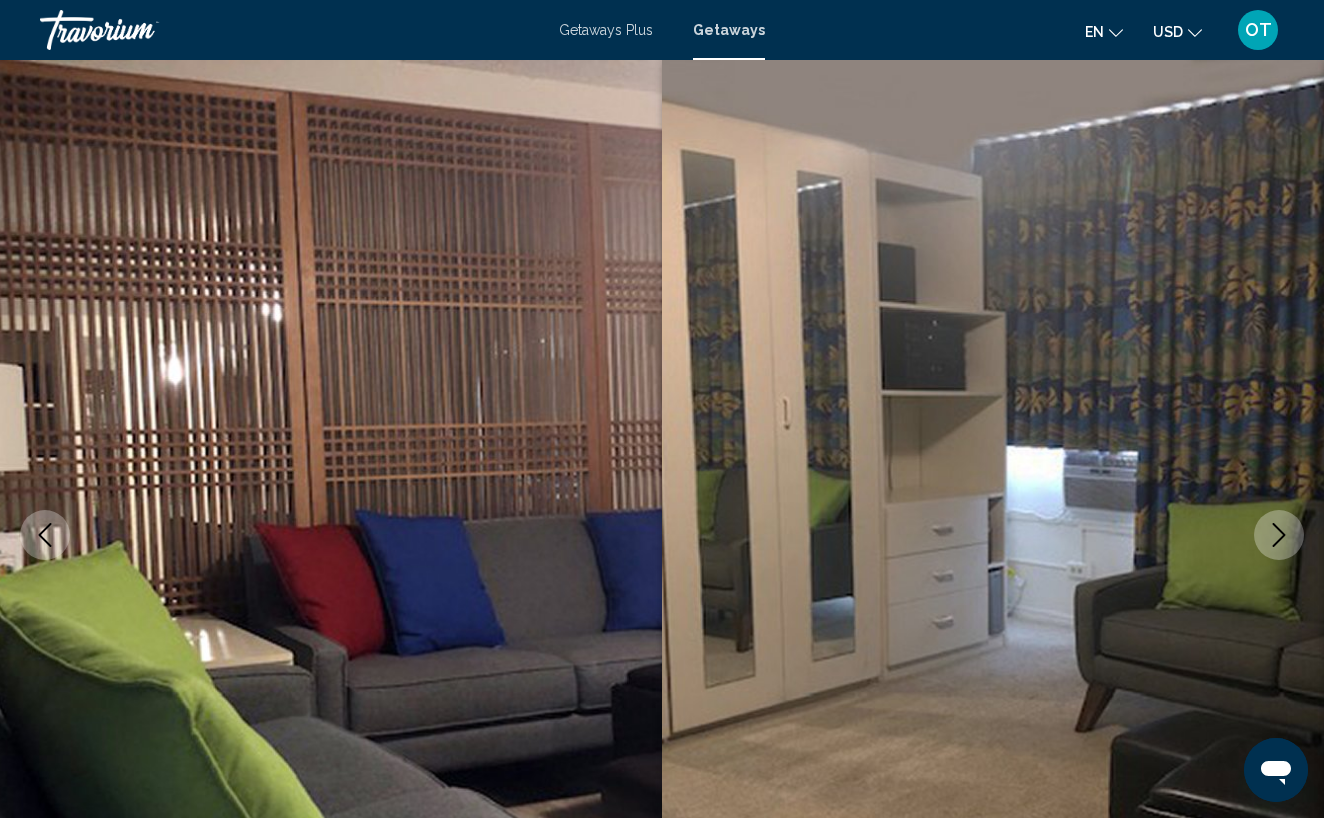 click 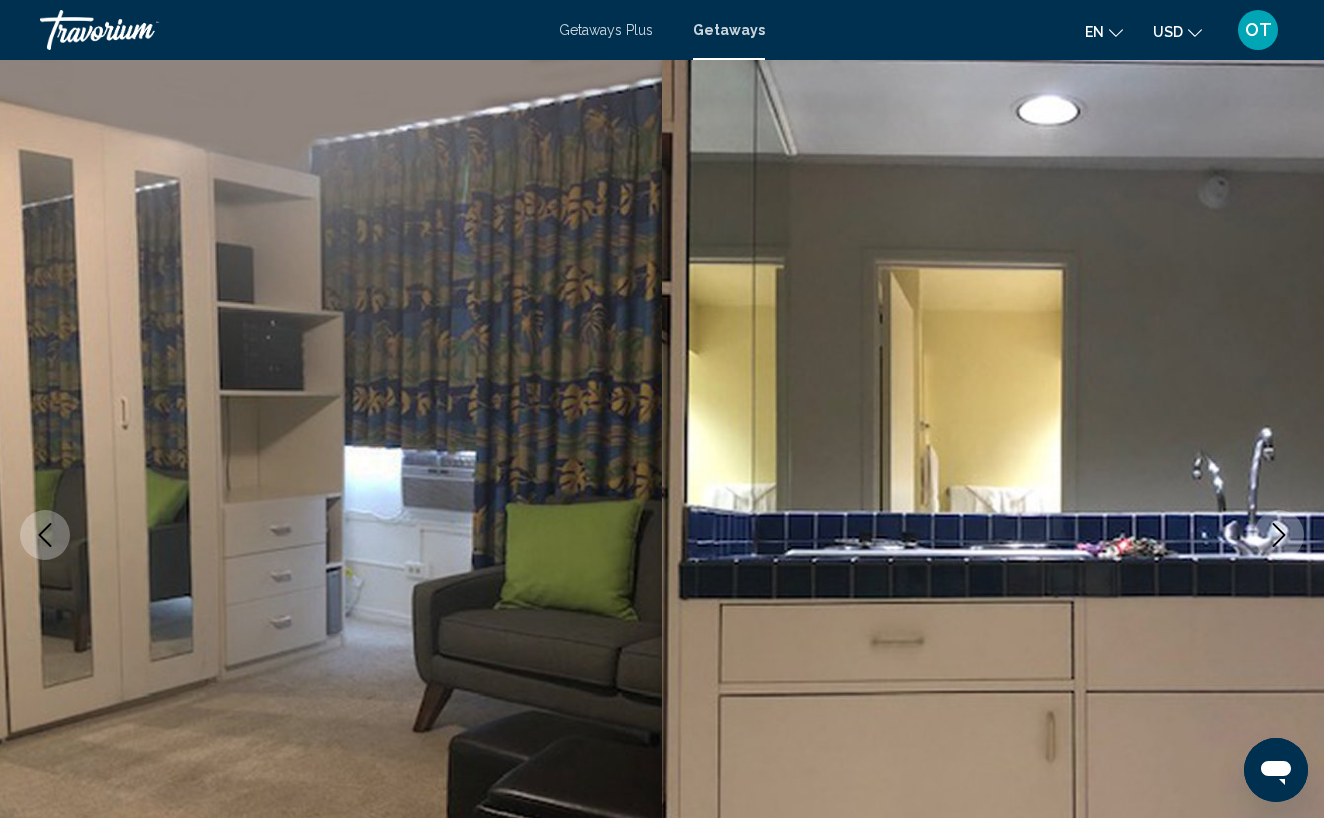 click 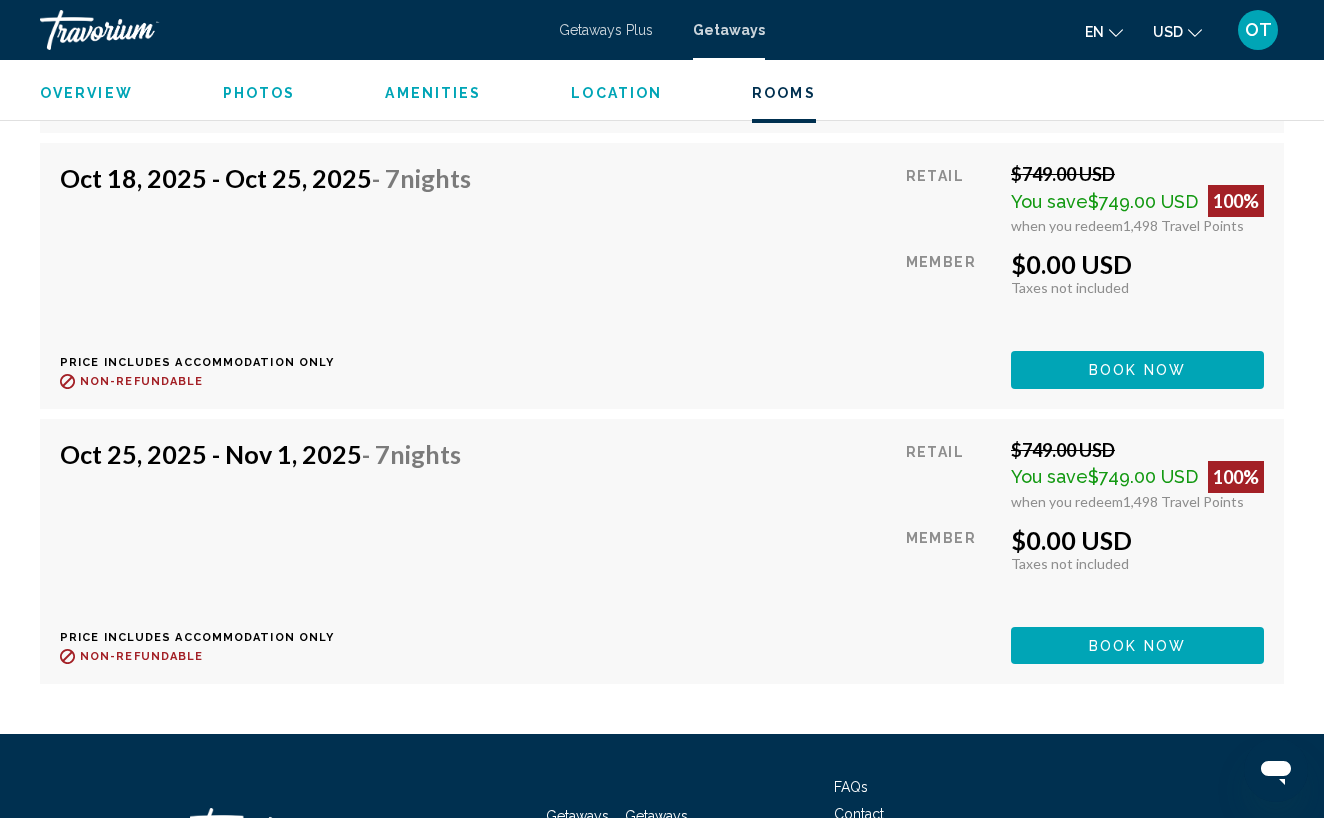 scroll, scrollTop: 4663, scrollLeft: 0, axis: vertical 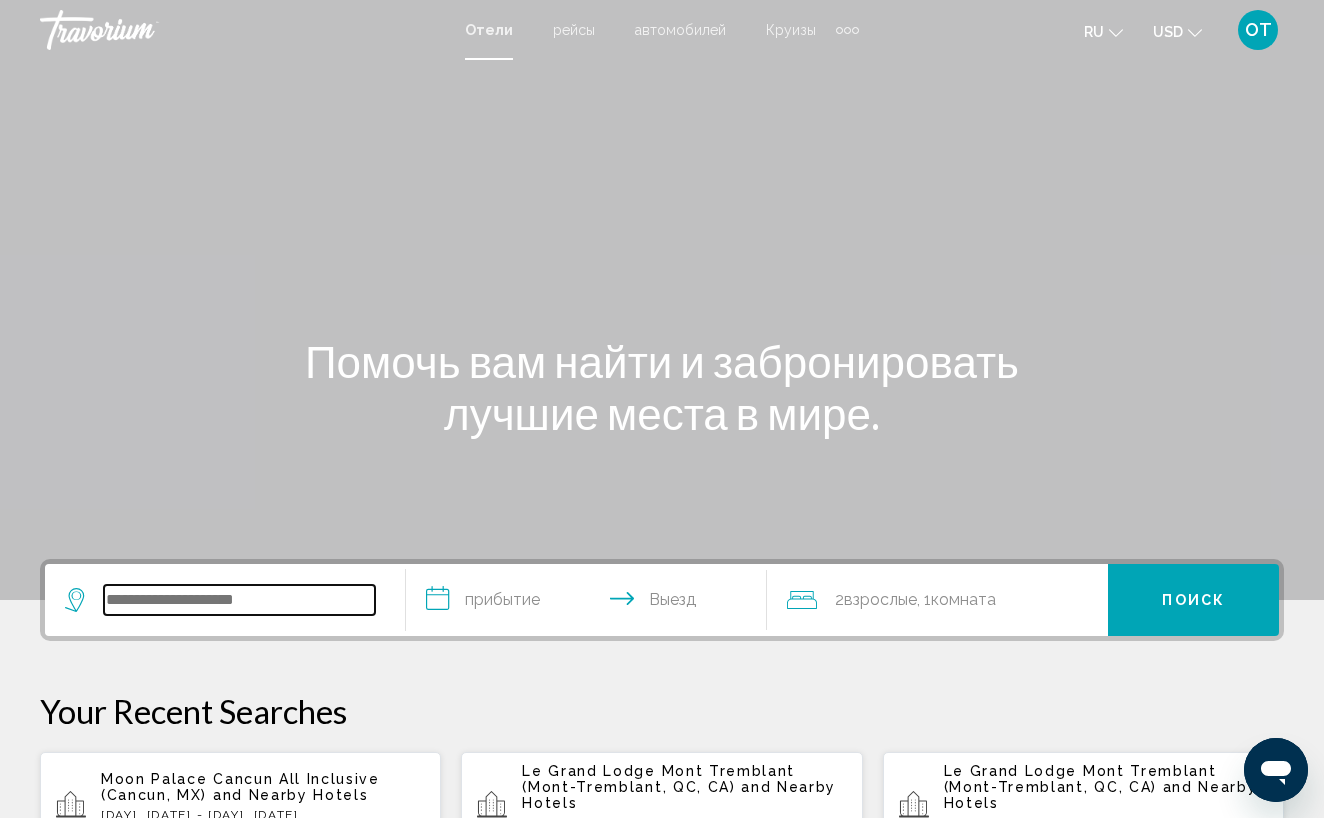 click at bounding box center (239, 600) 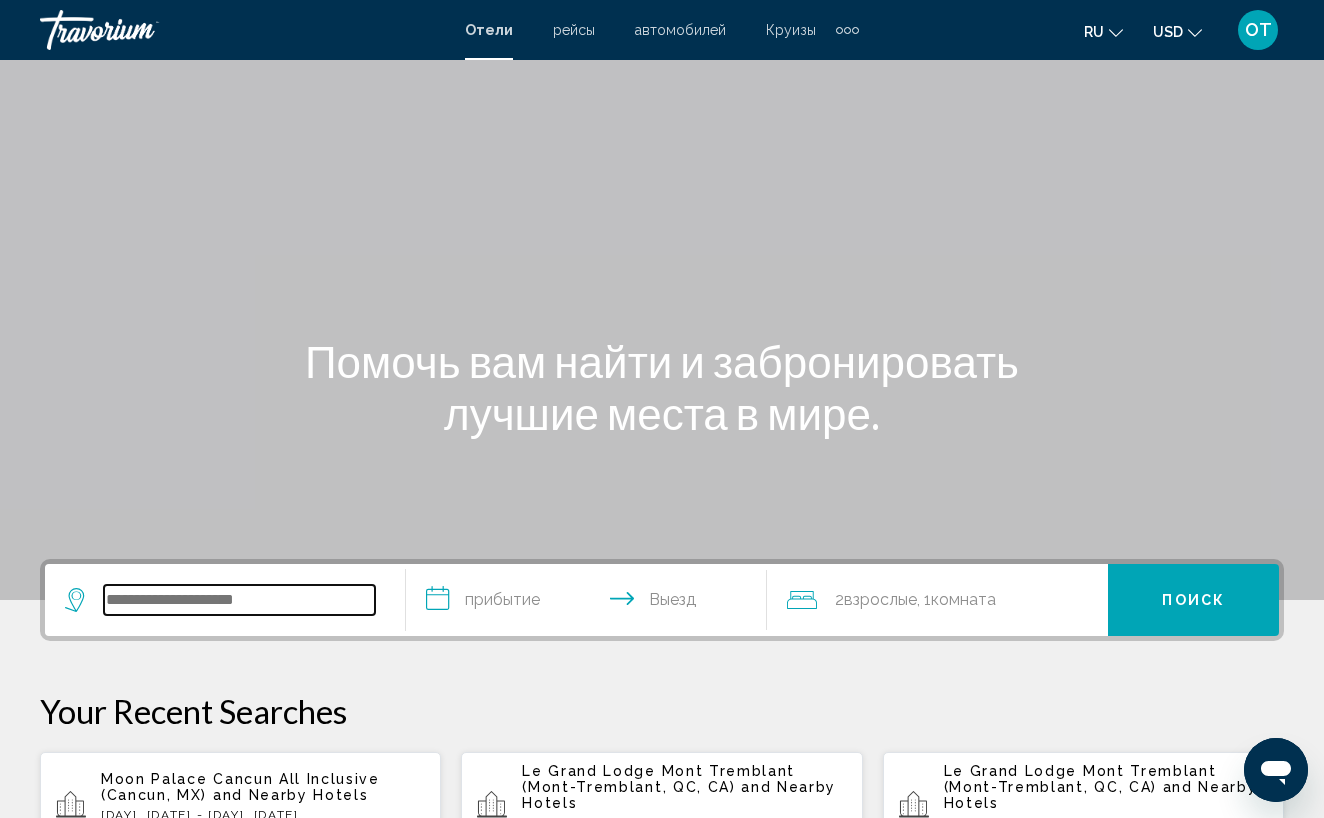 scroll, scrollTop: 494, scrollLeft: 0, axis: vertical 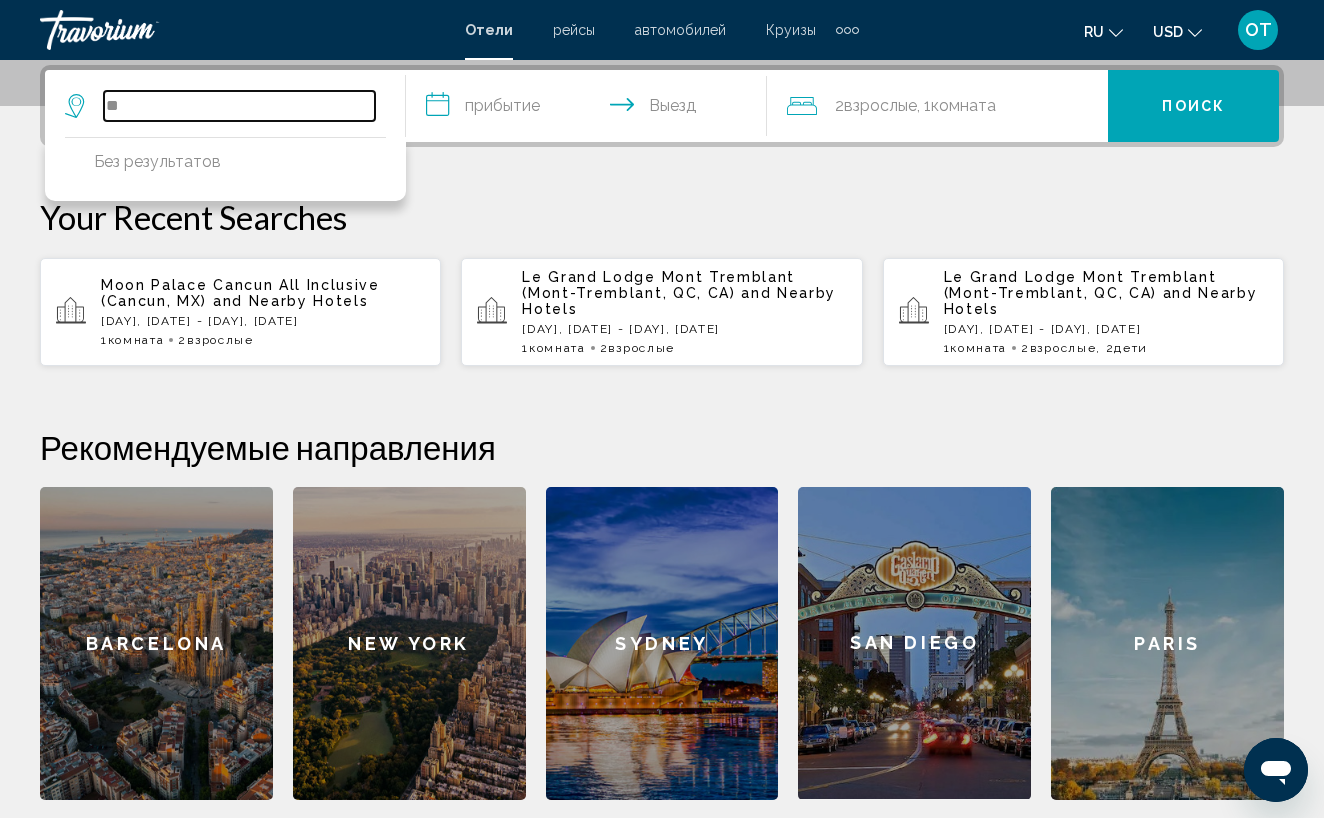 type on "*" 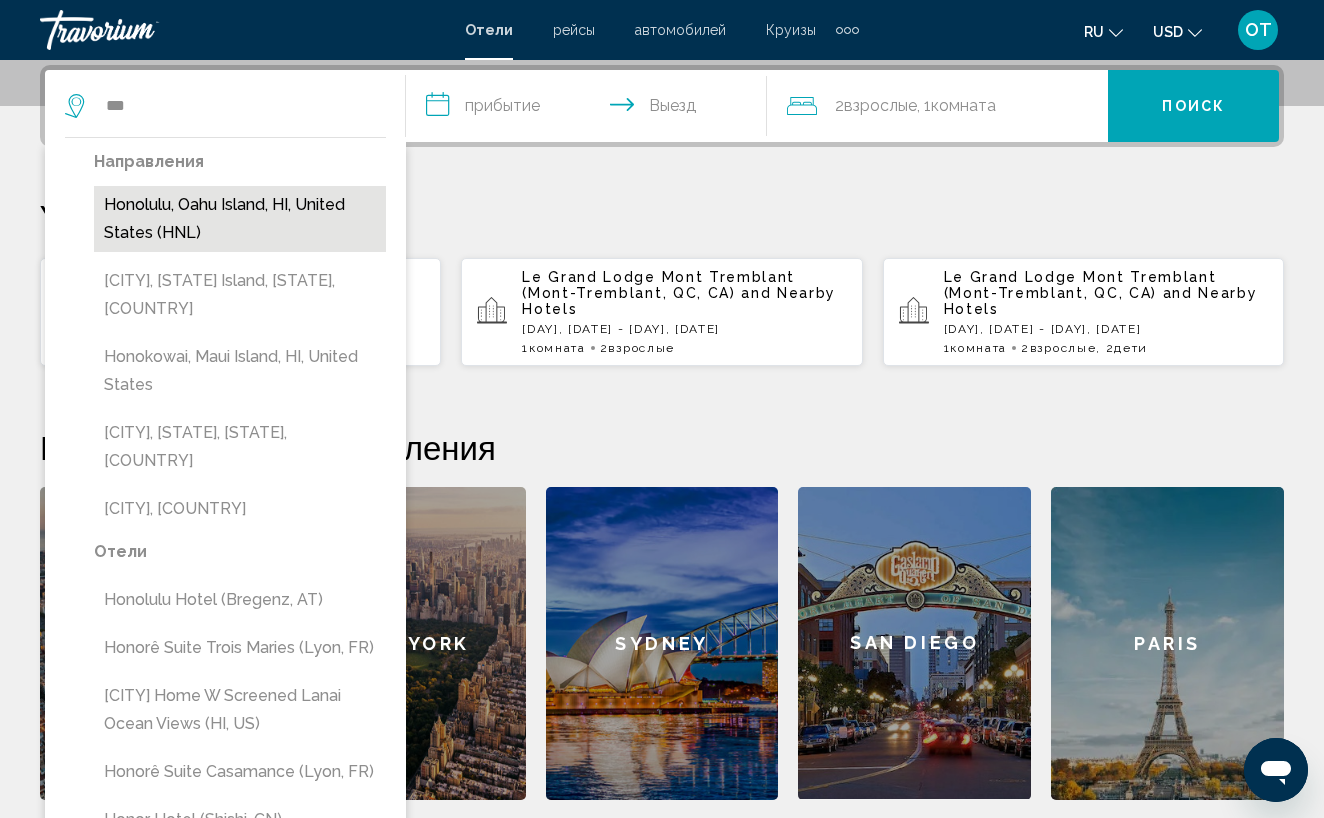 drag, startPoint x: 93, startPoint y: 135, endPoint x: 229, endPoint y: 216, distance: 158.29404 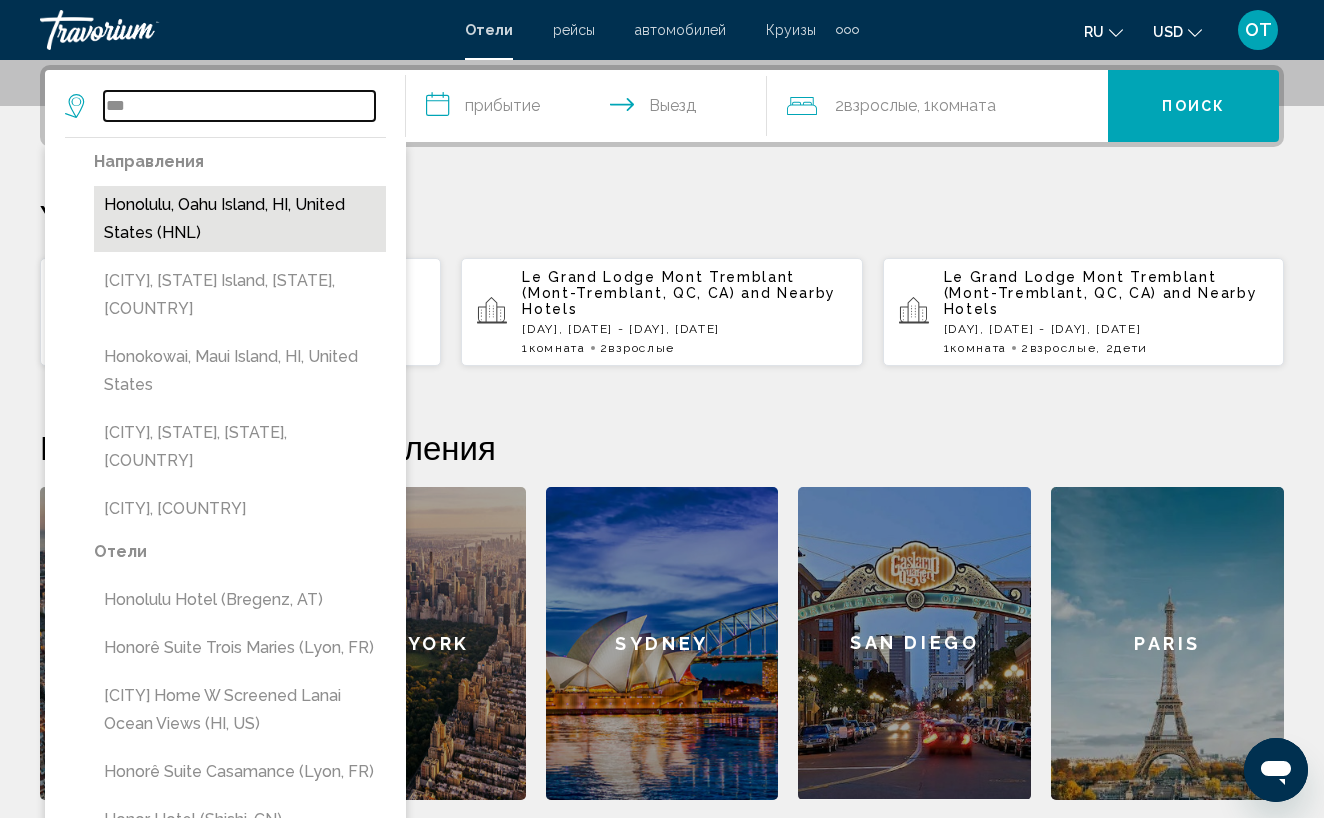 type on "**********" 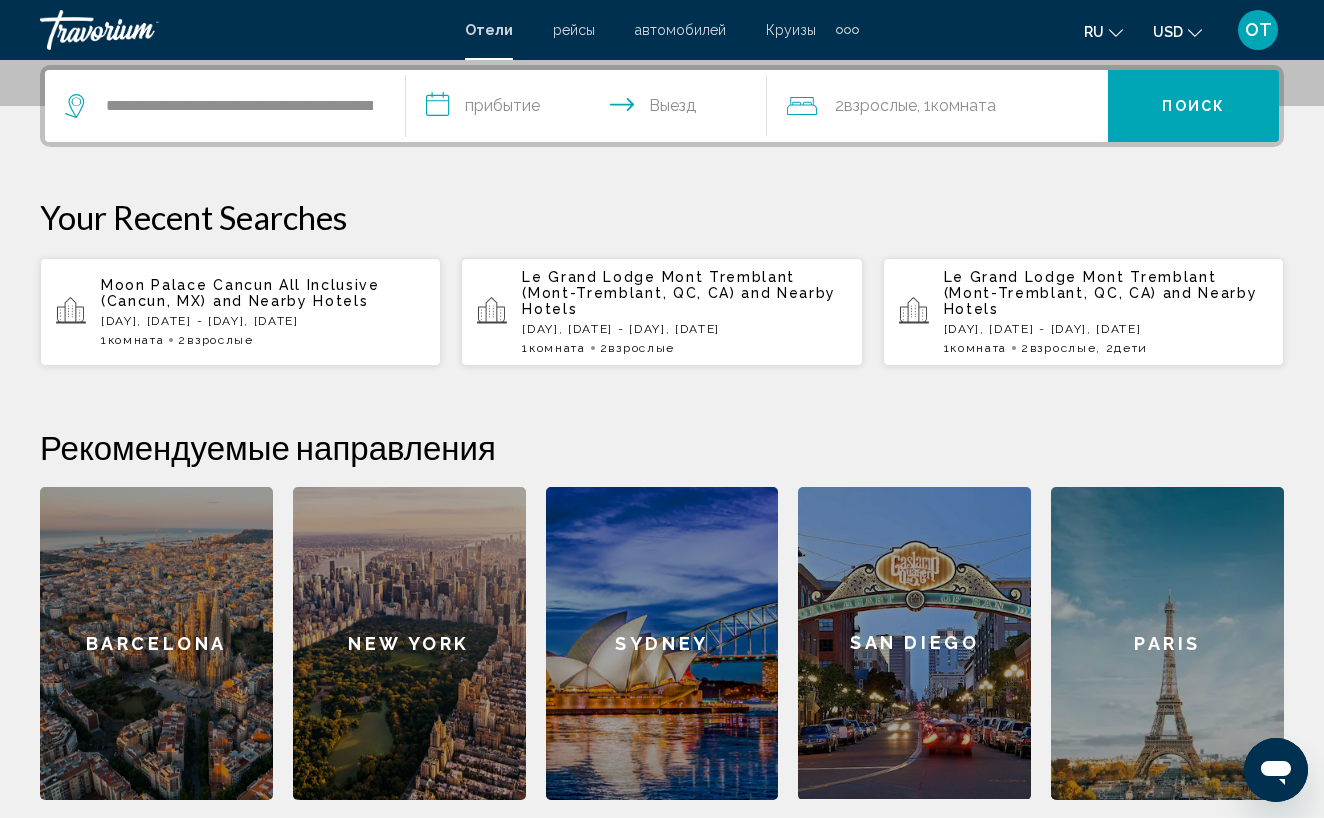 click on "**********" at bounding box center (590, 109) 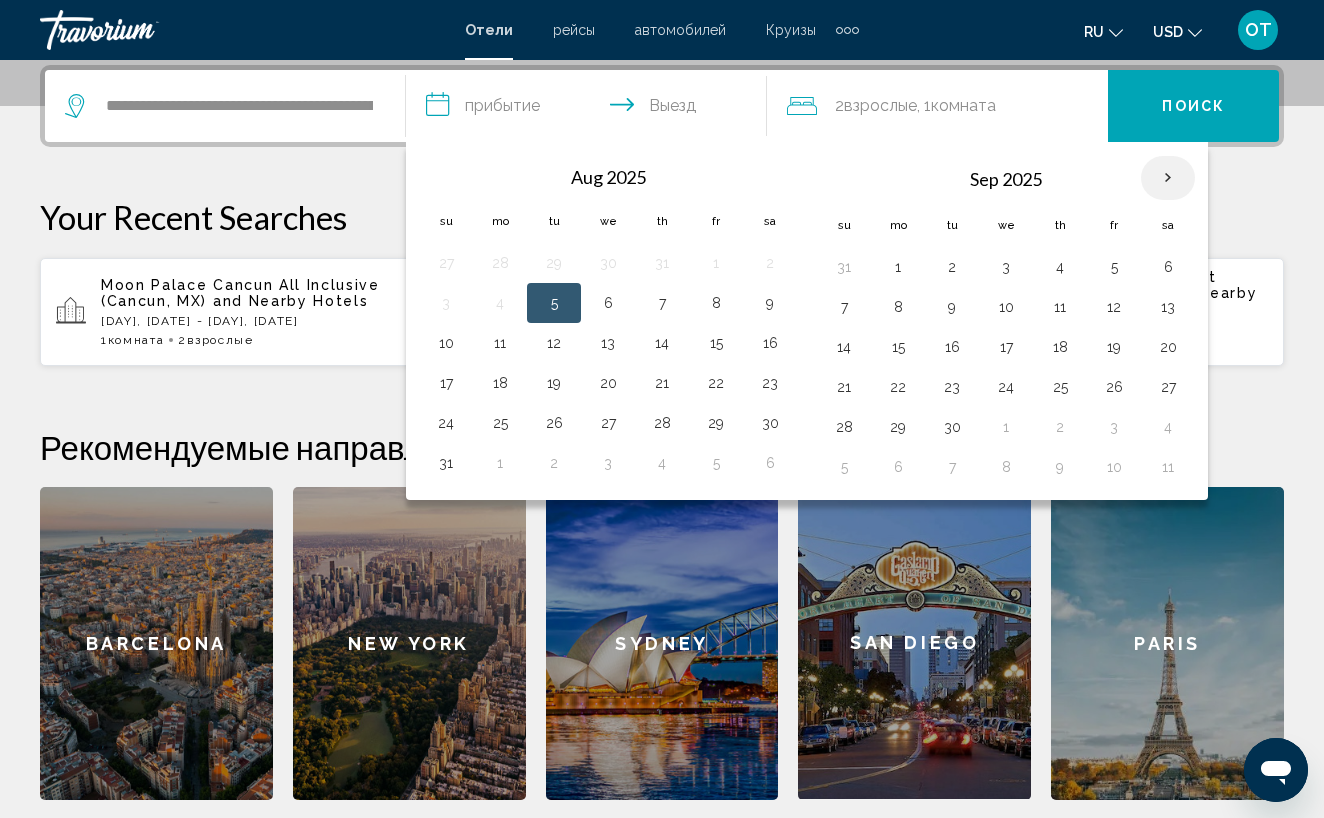 click at bounding box center (1168, 178) 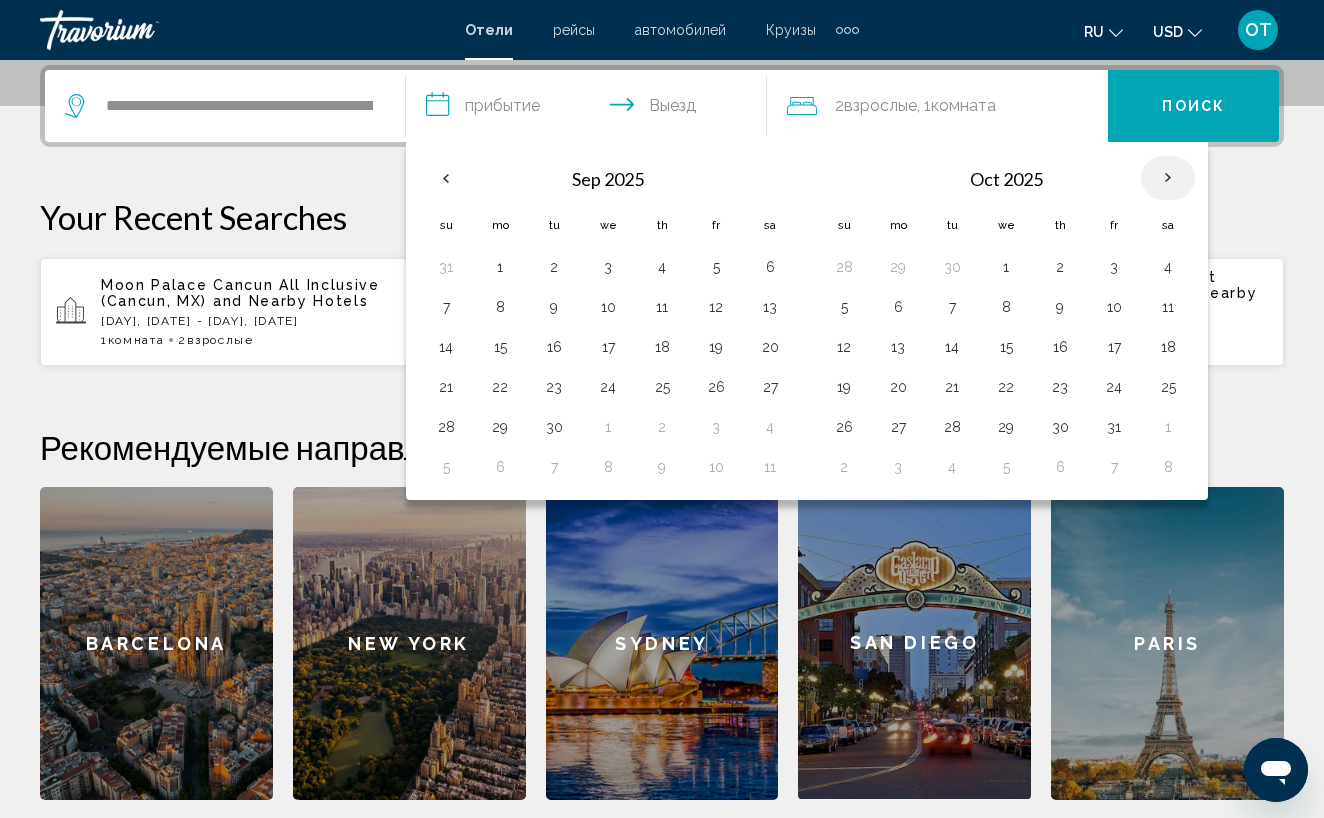 click at bounding box center [1168, 178] 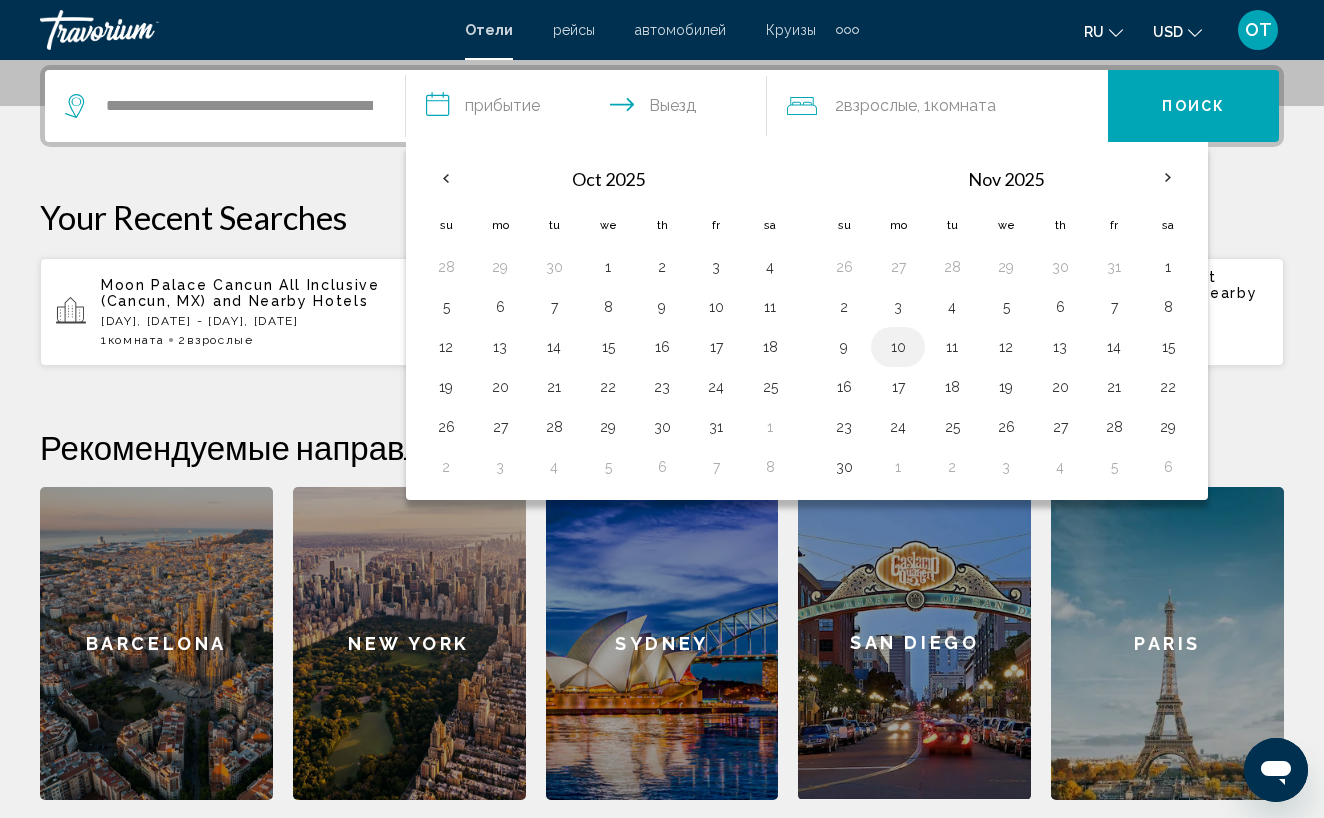 click on "10" at bounding box center [898, 347] 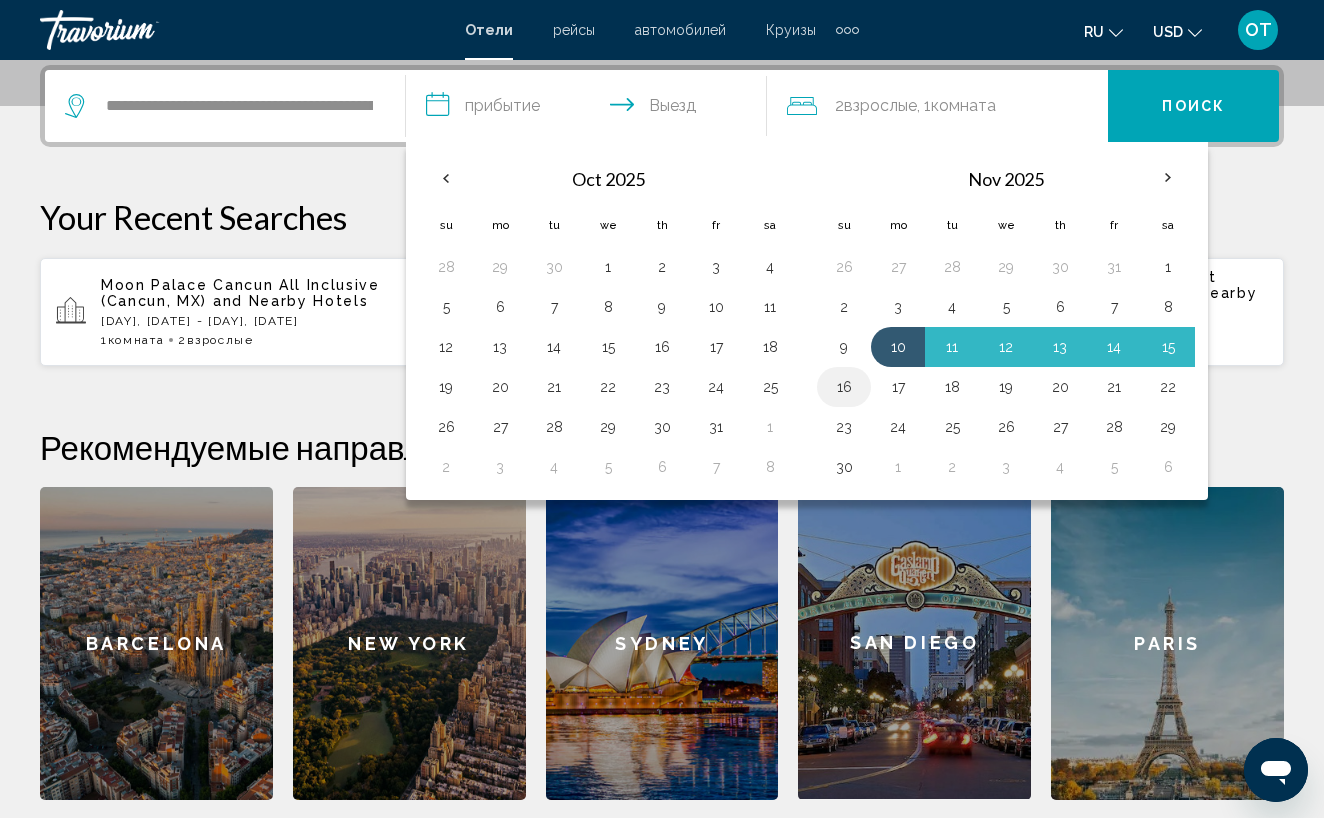 click on "16" at bounding box center [844, 387] 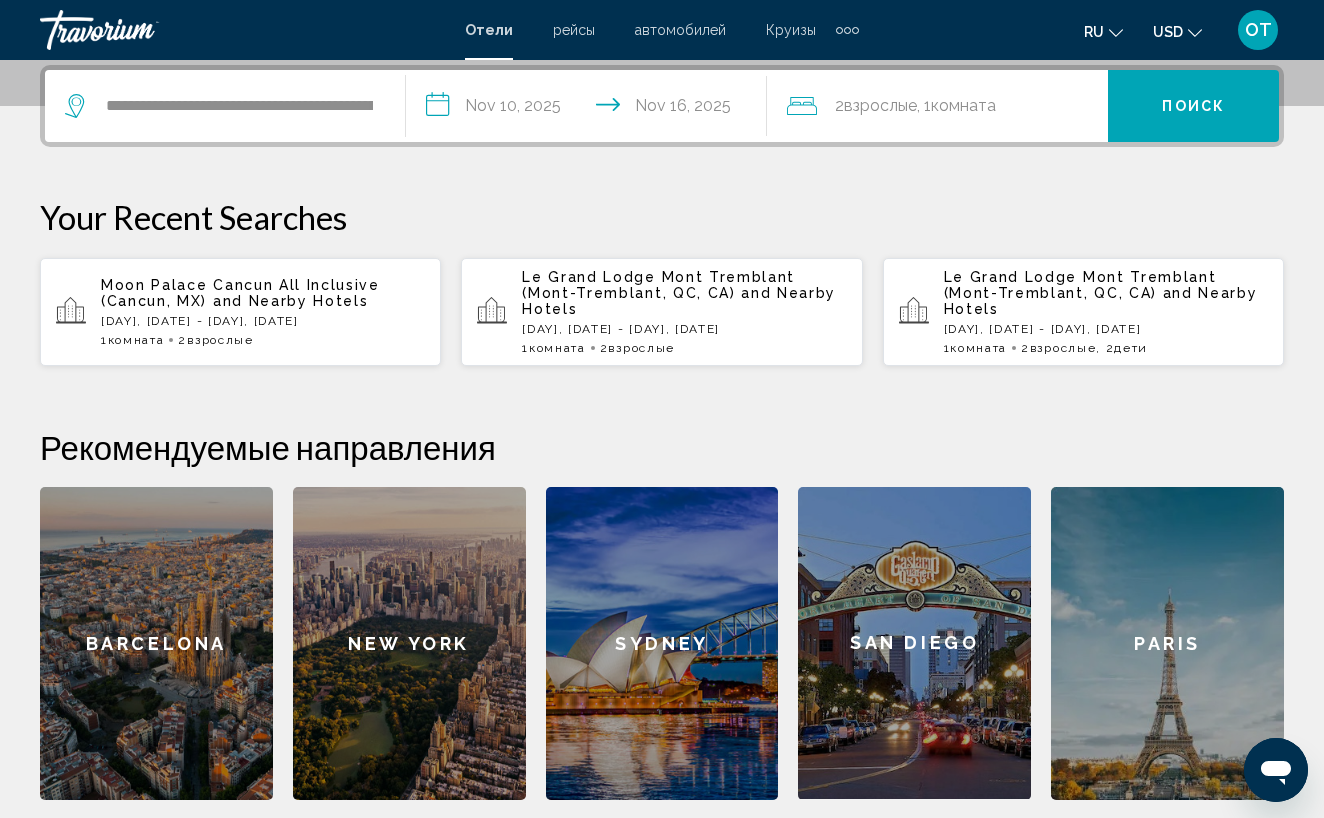 click on "Поиск" at bounding box center [1193, 107] 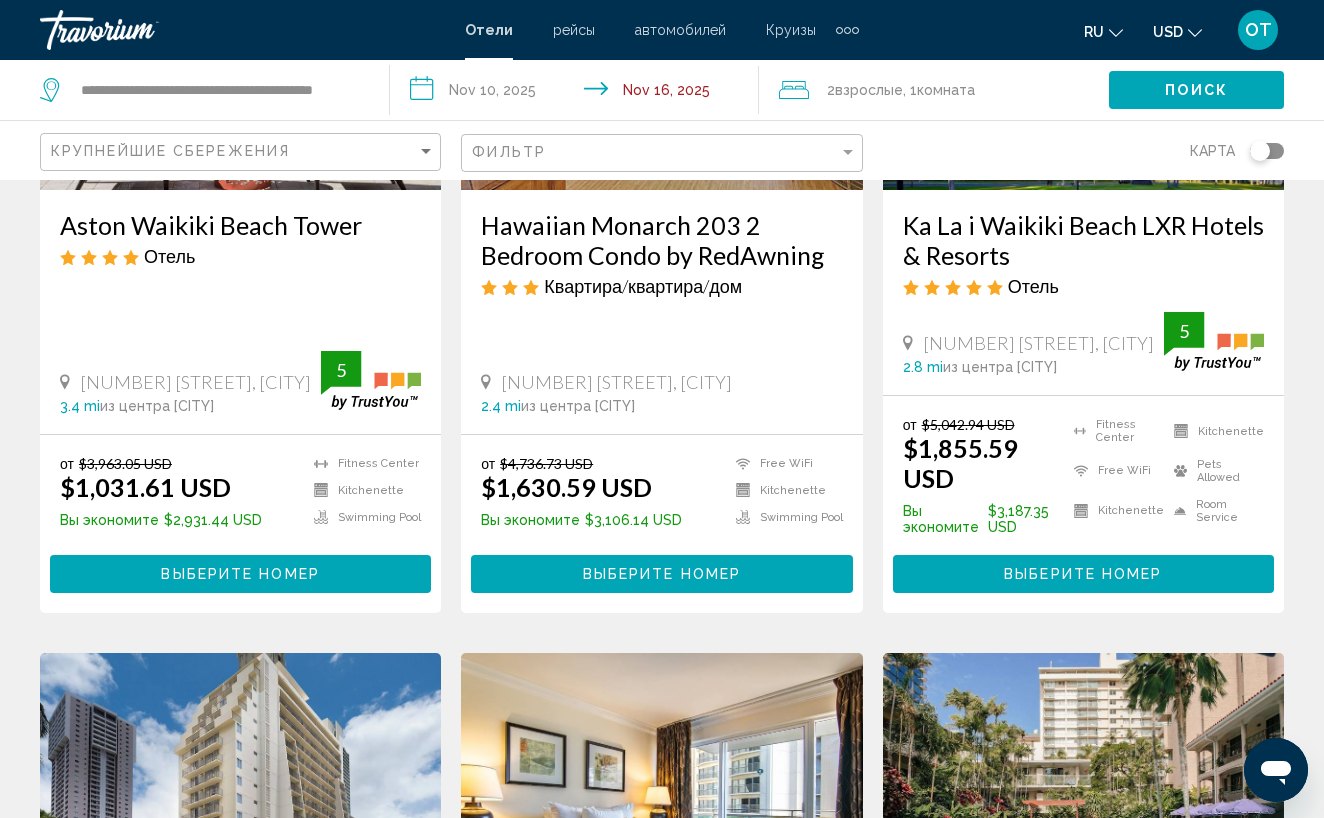 scroll, scrollTop: 373, scrollLeft: 0, axis: vertical 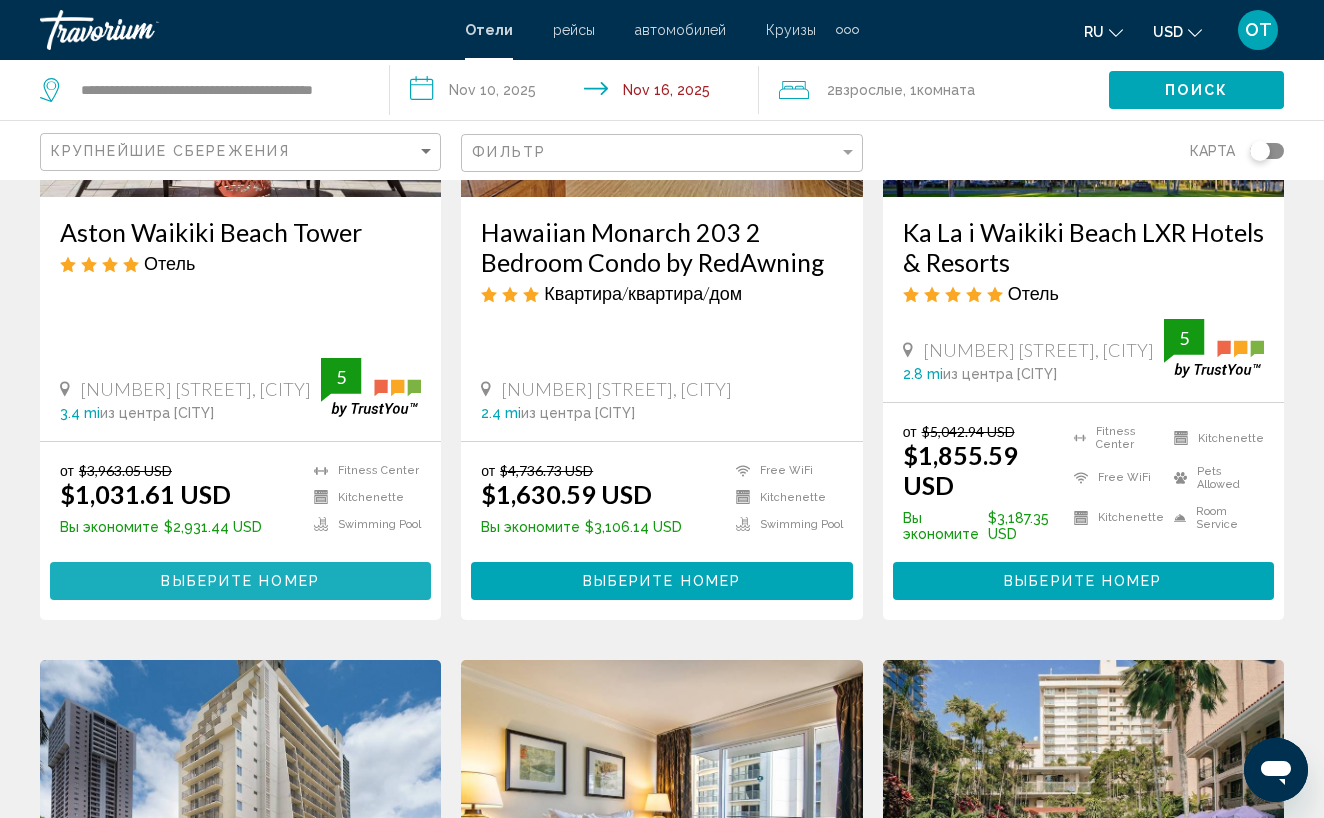 click on "Выберите номер" at bounding box center [240, 582] 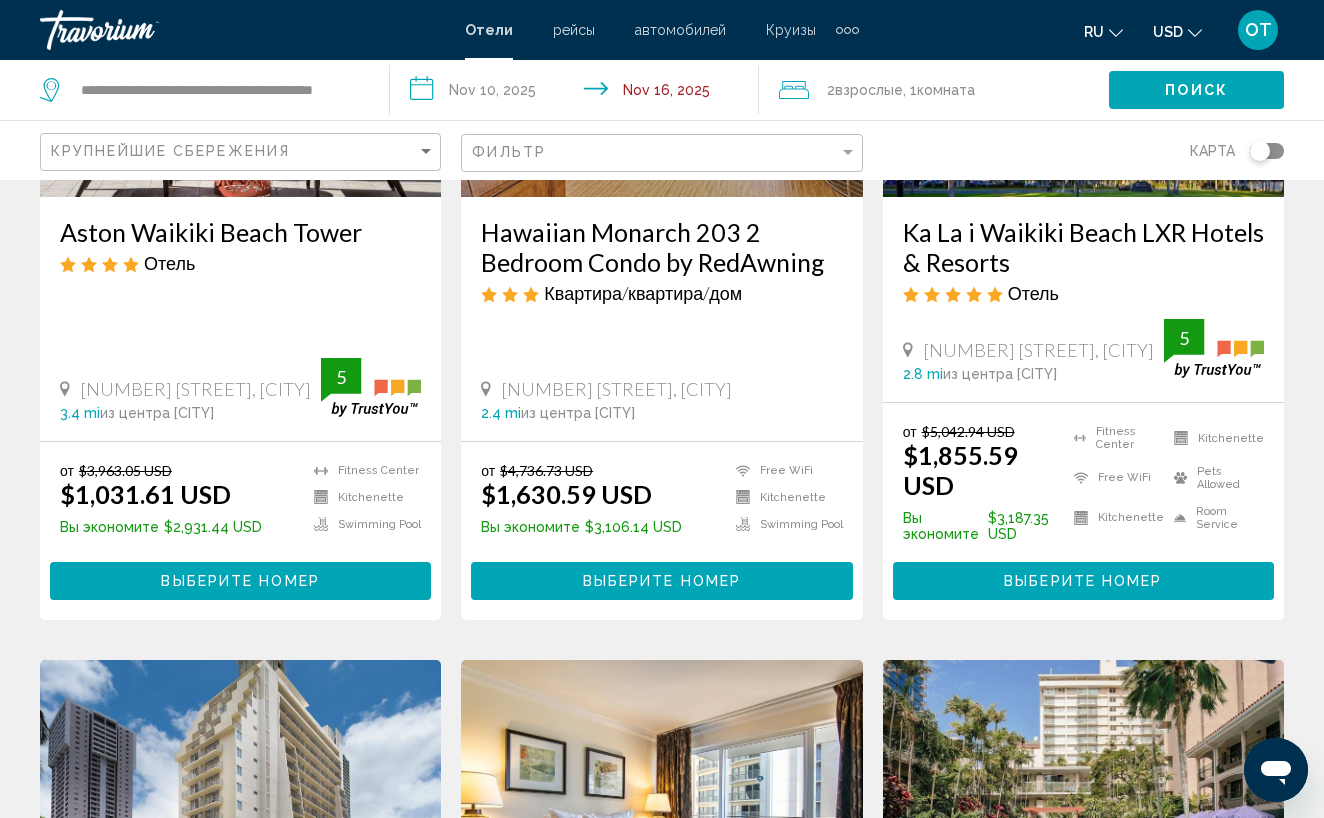 scroll, scrollTop: 0, scrollLeft: 0, axis: both 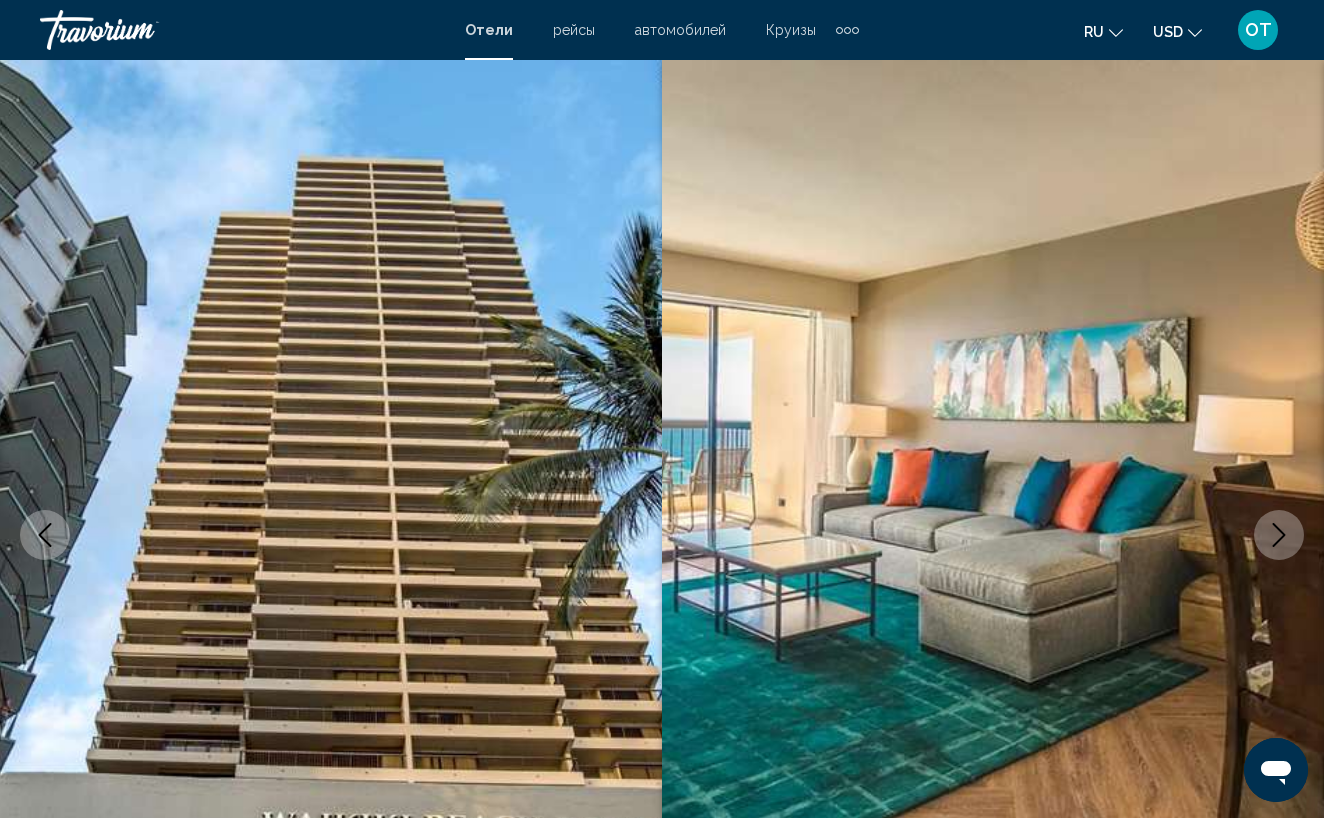 click 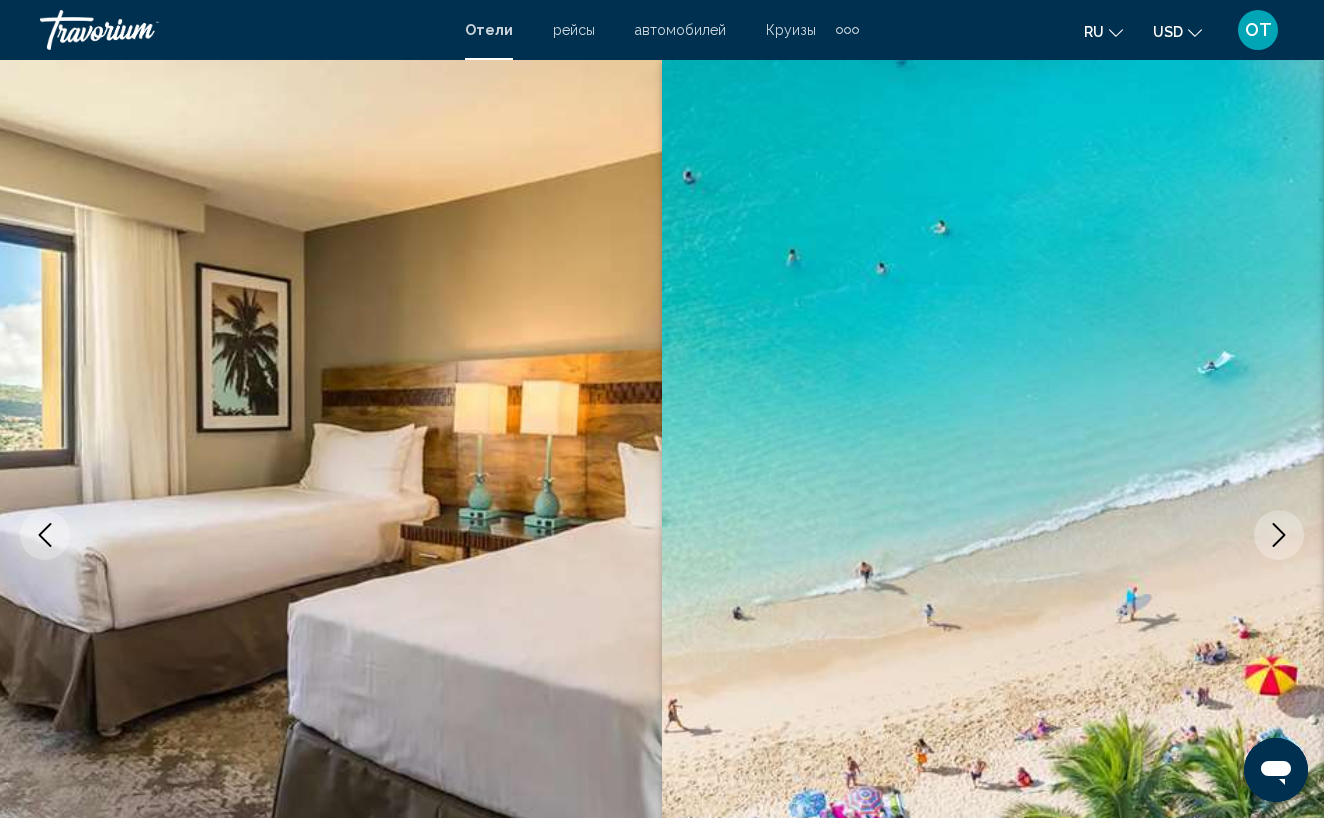click 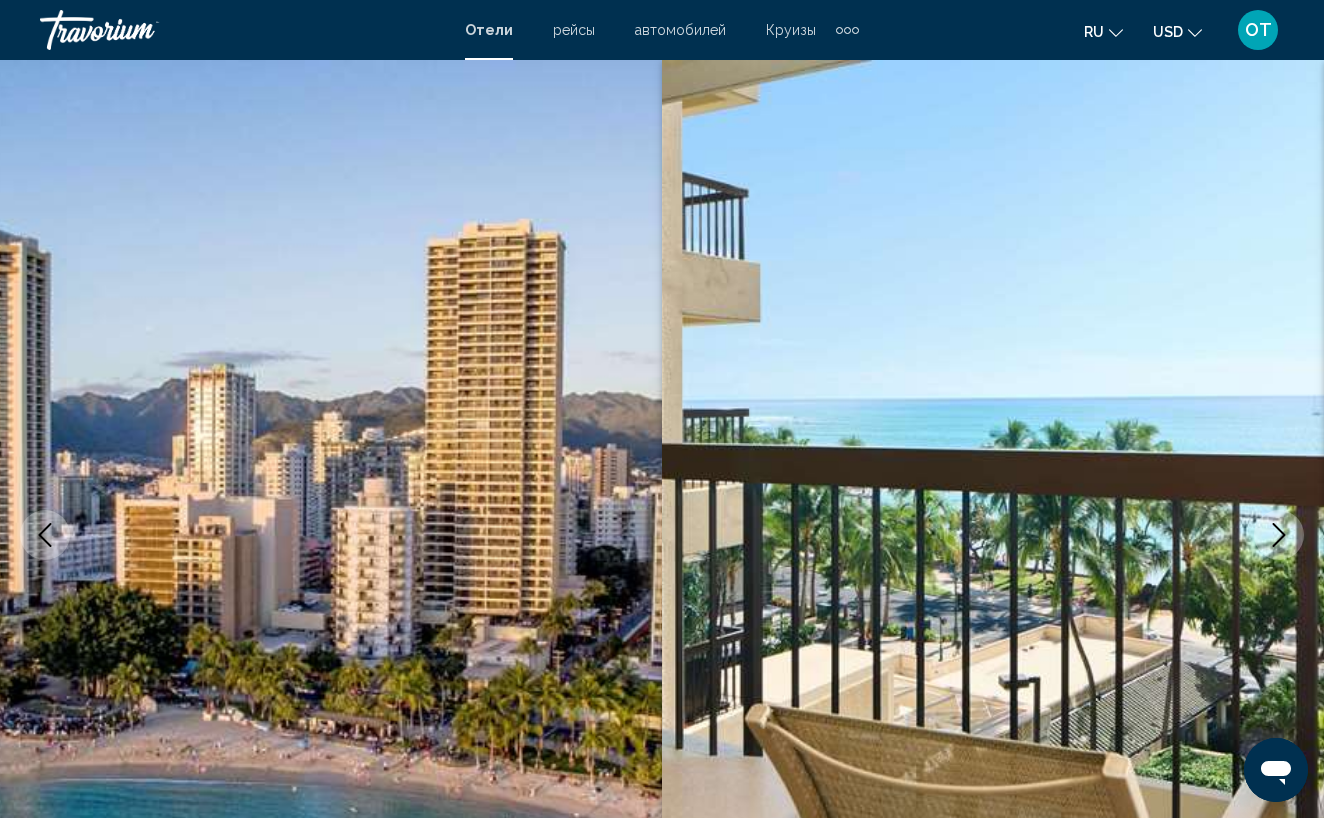 click 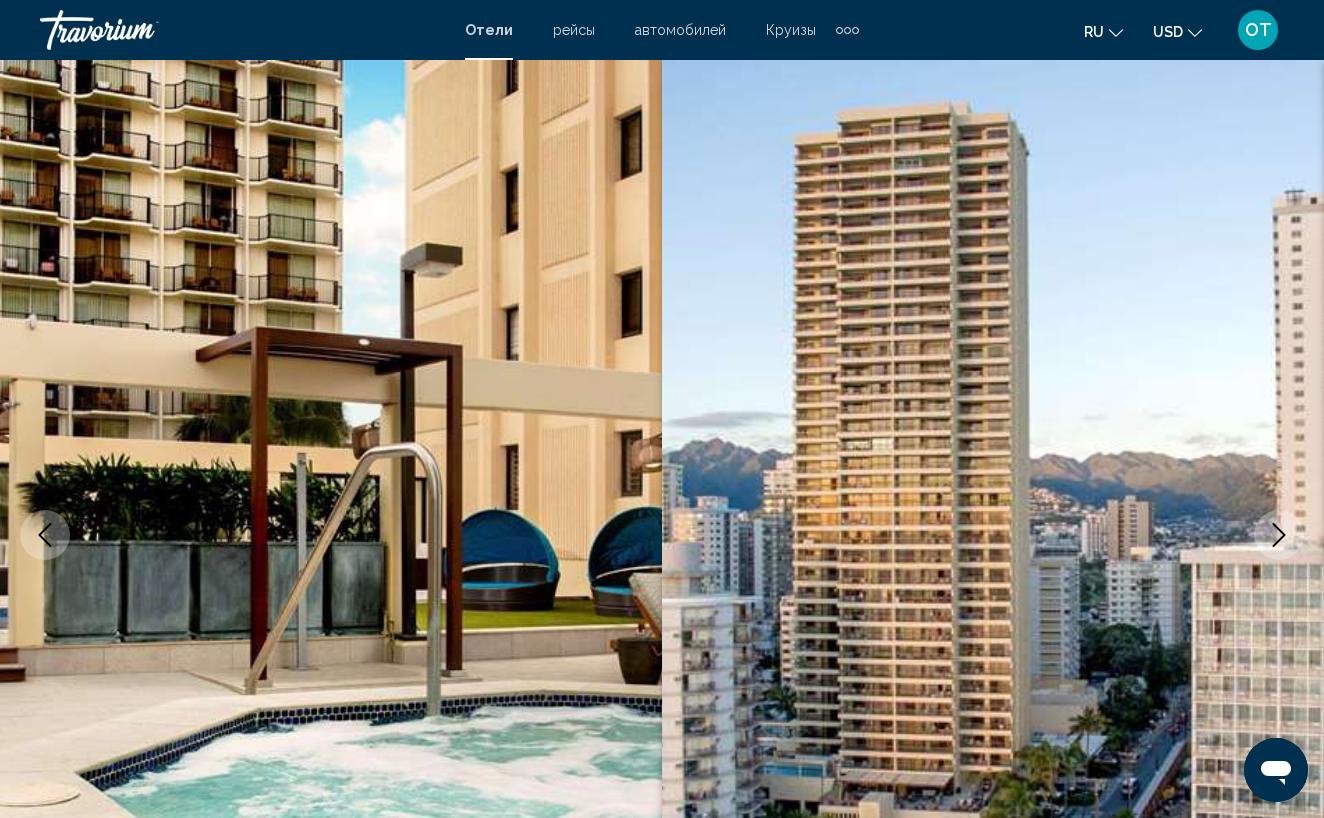 click 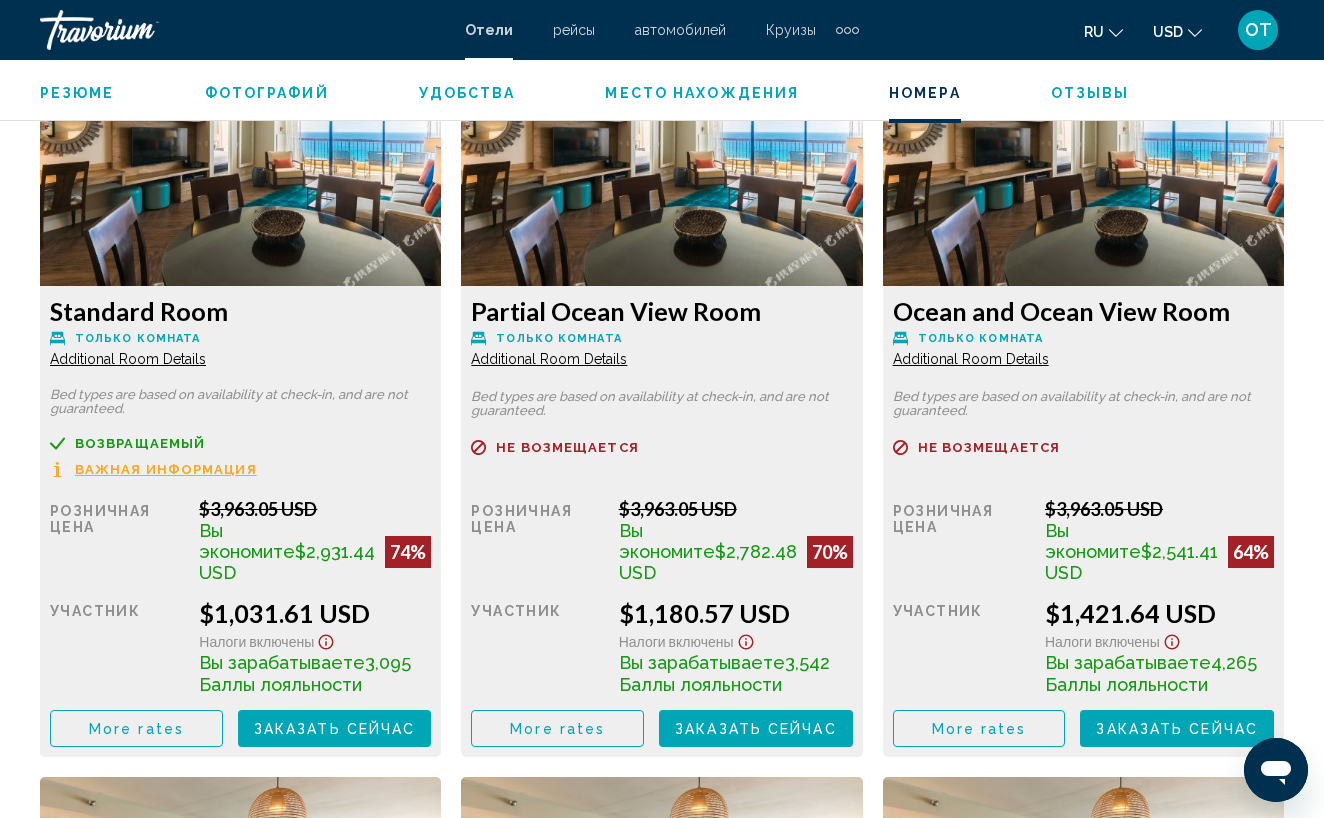 scroll, scrollTop: 3167, scrollLeft: 0, axis: vertical 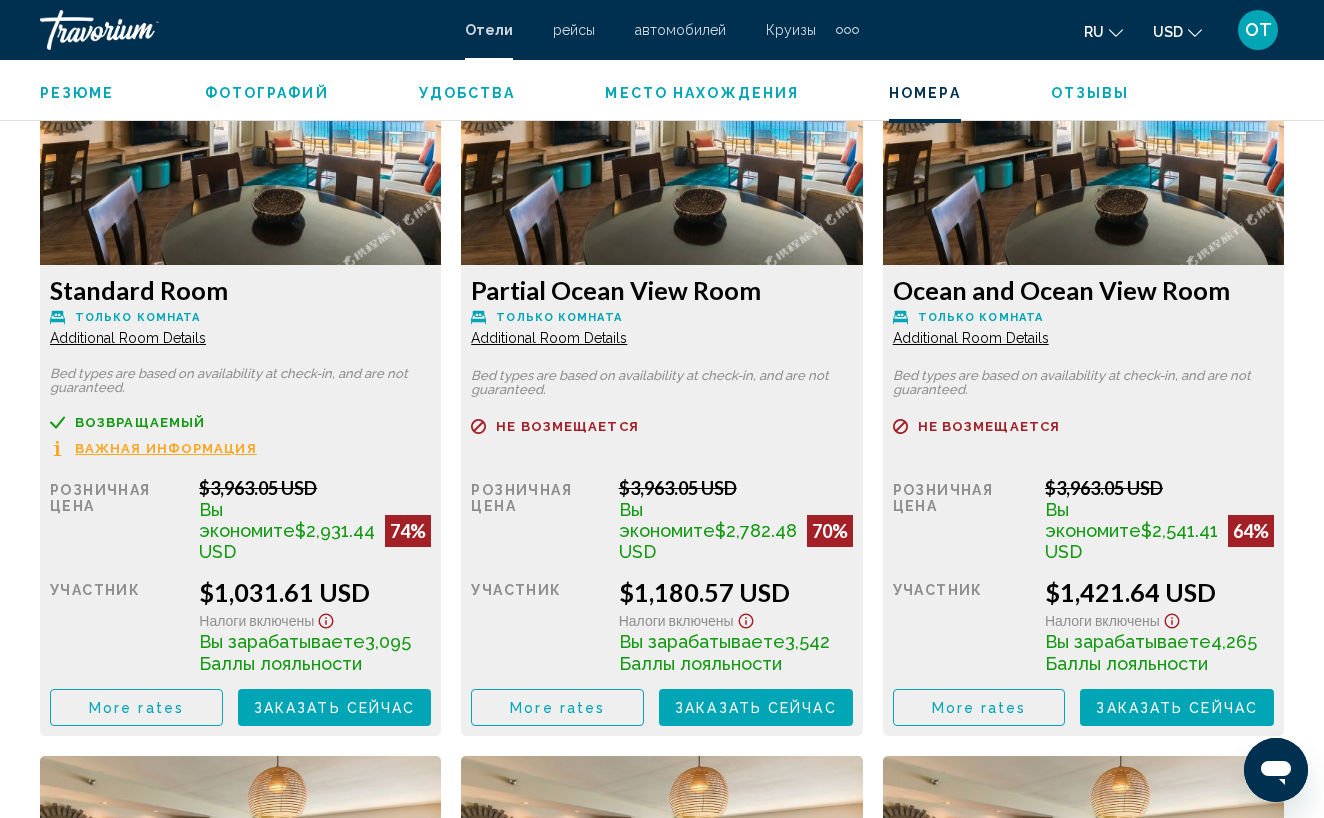 click on "Заказать сейчас" at bounding box center [335, 708] 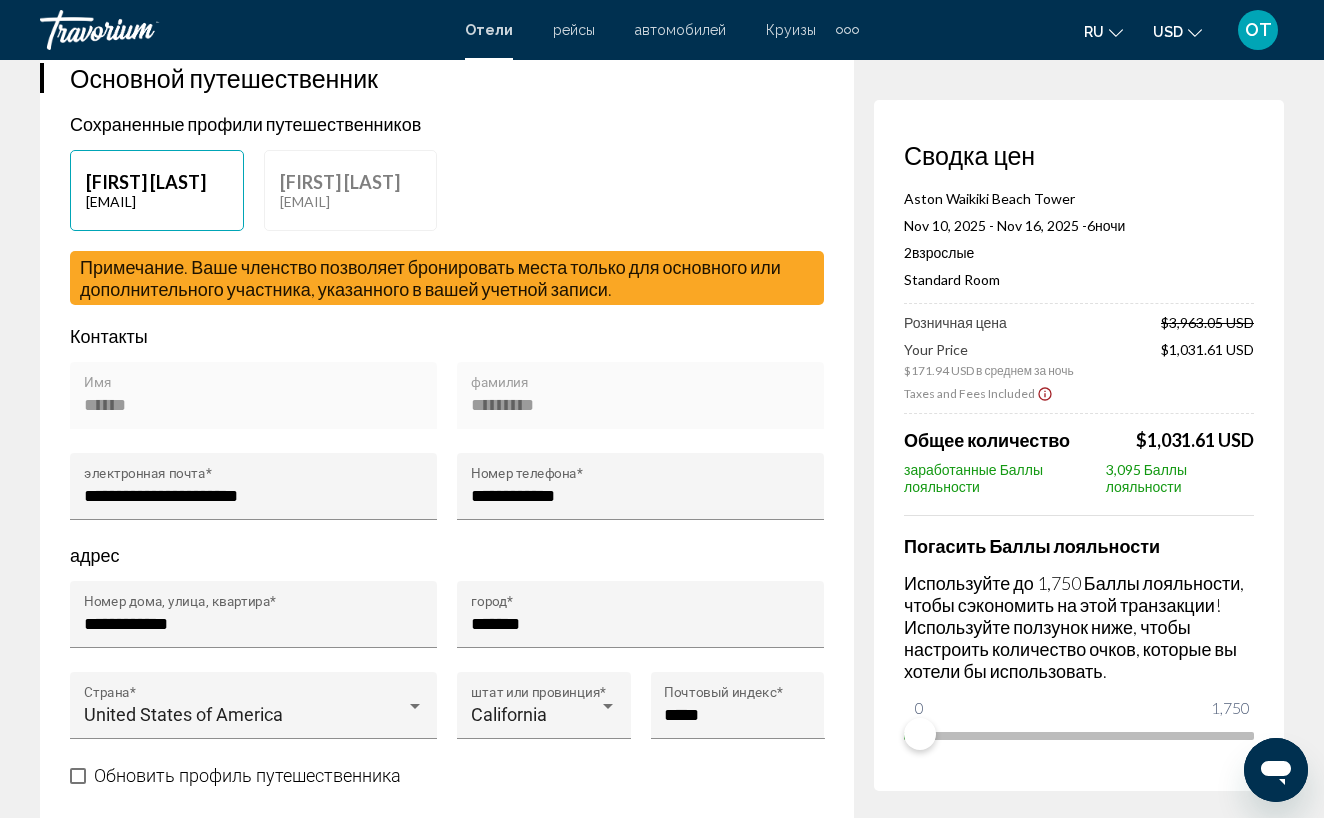 scroll, scrollTop: 437, scrollLeft: 0, axis: vertical 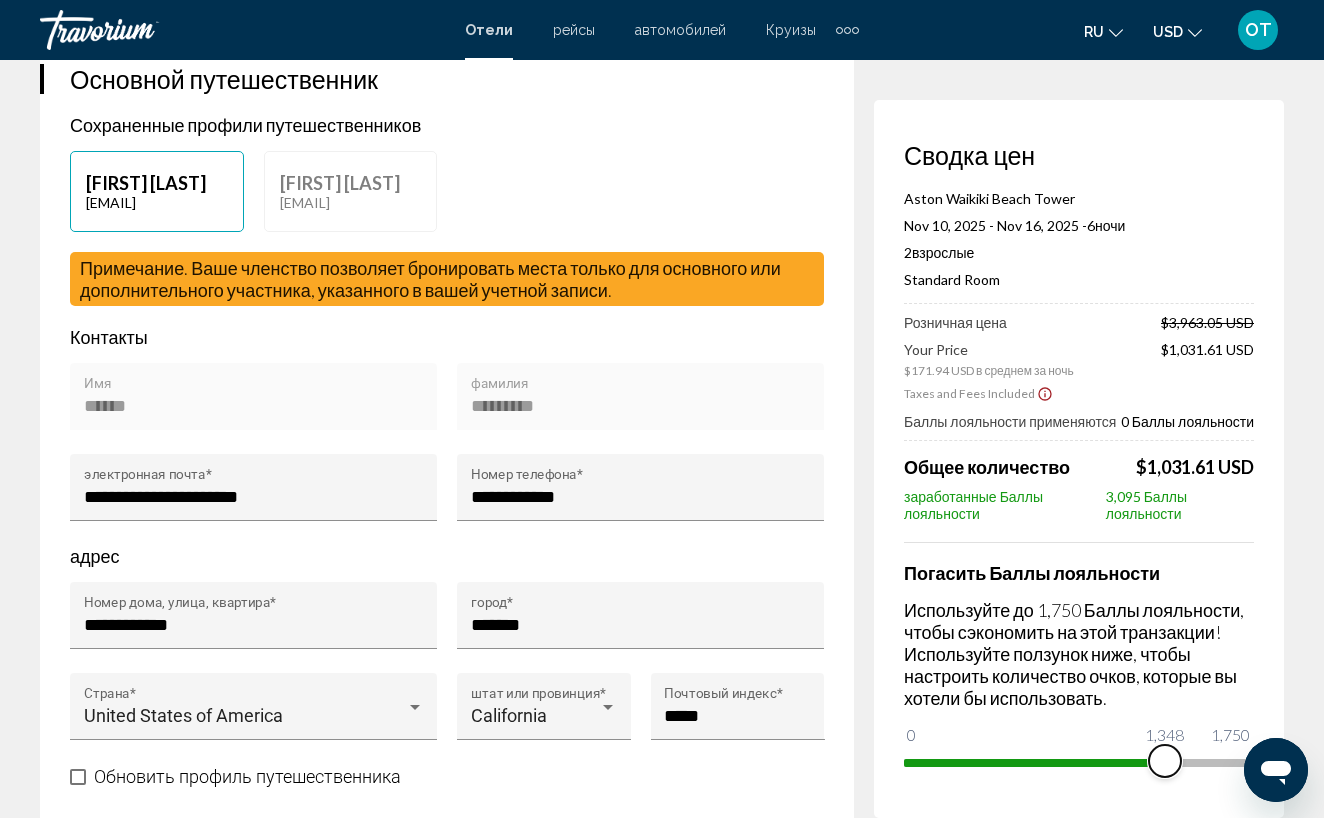 drag, startPoint x: 926, startPoint y: 731, endPoint x: 1166, endPoint y: 704, distance: 241.51398 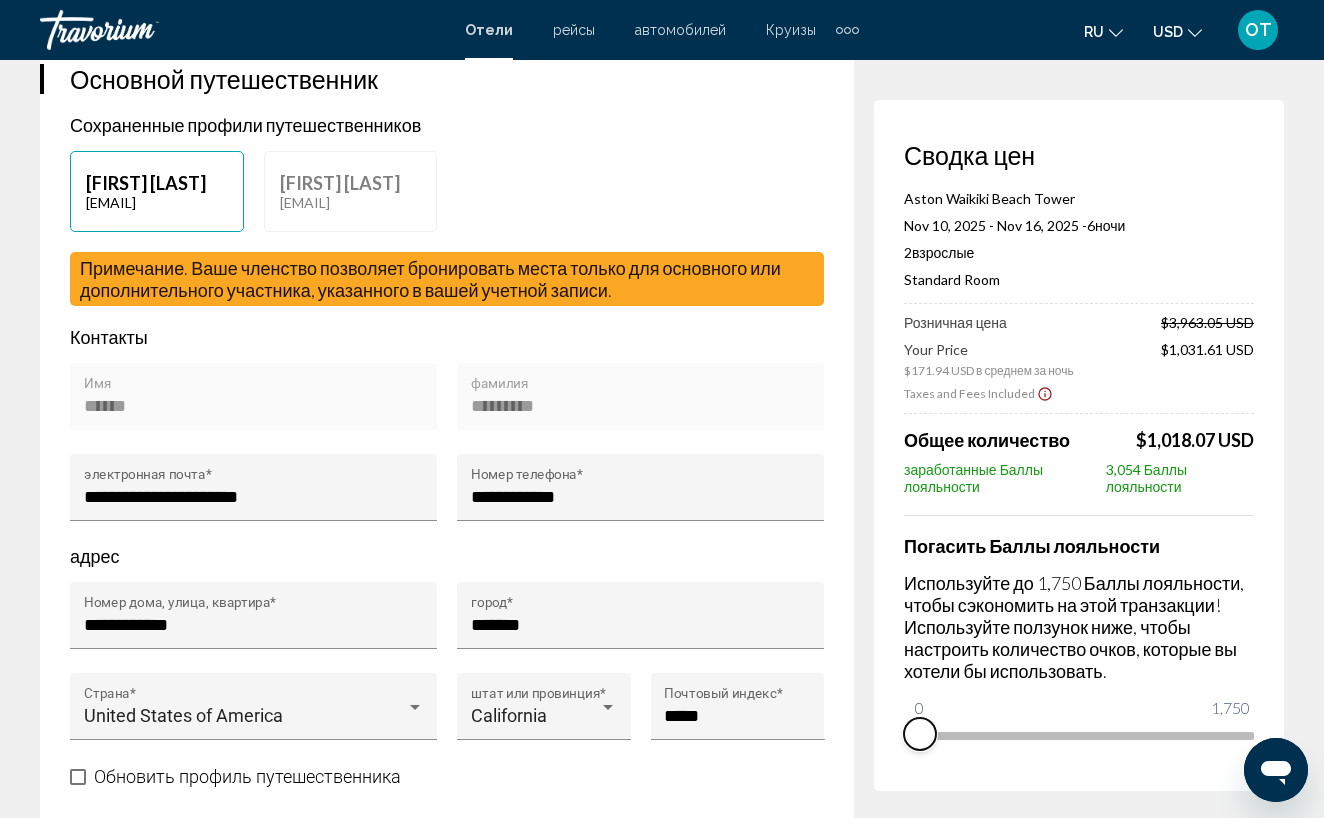 drag, startPoint x: 1159, startPoint y: 771, endPoint x: 902, endPoint y: 786, distance: 257.43738 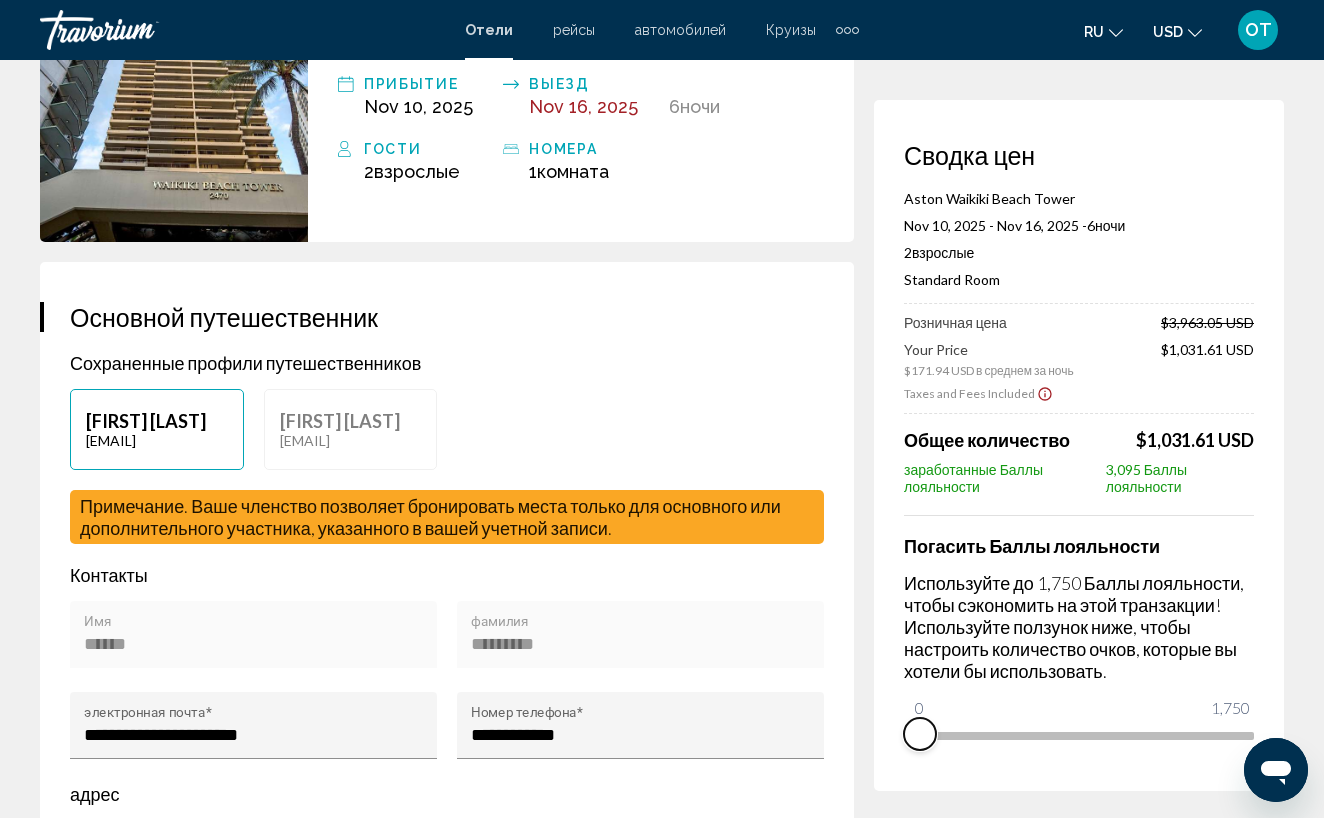 scroll, scrollTop: 0, scrollLeft: 0, axis: both 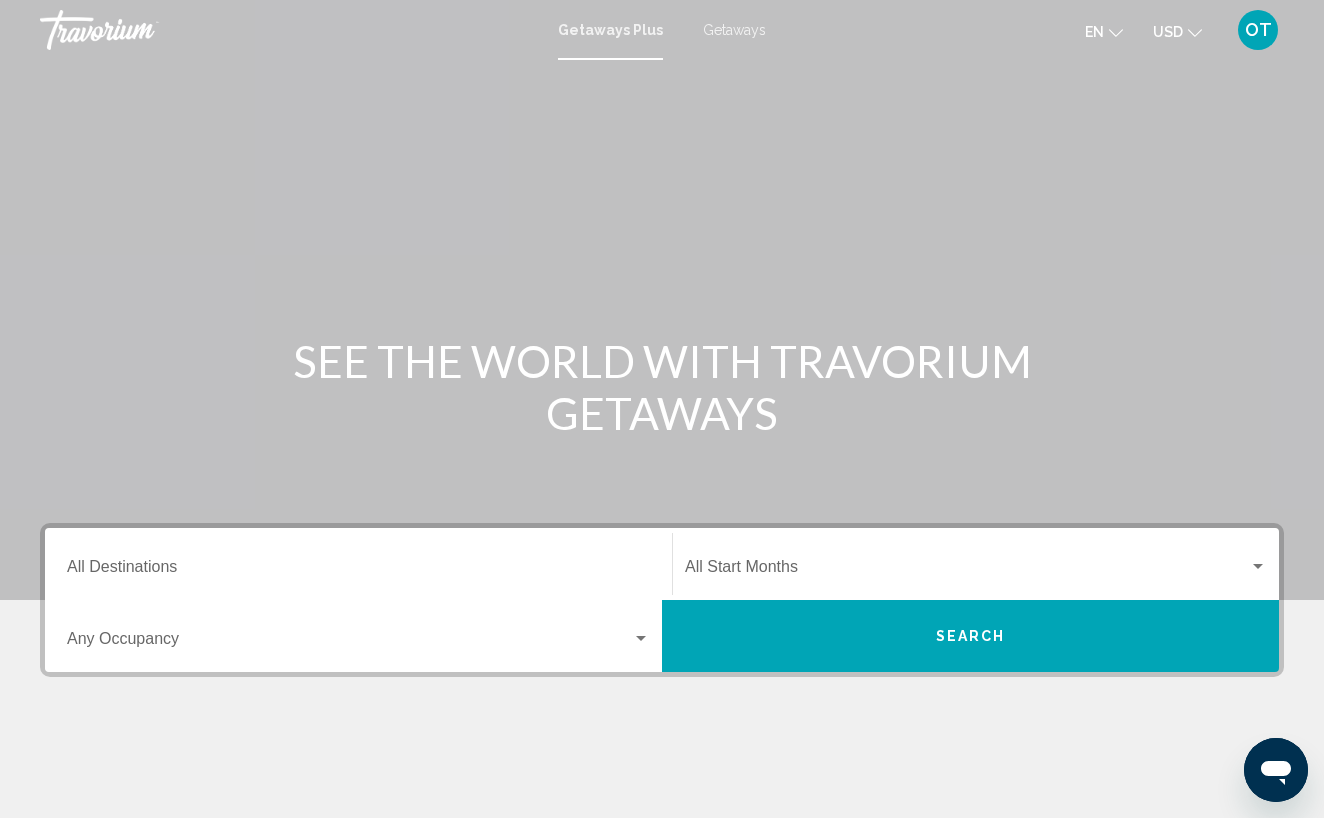 click on "OT" at bounding box center (1258, 30) 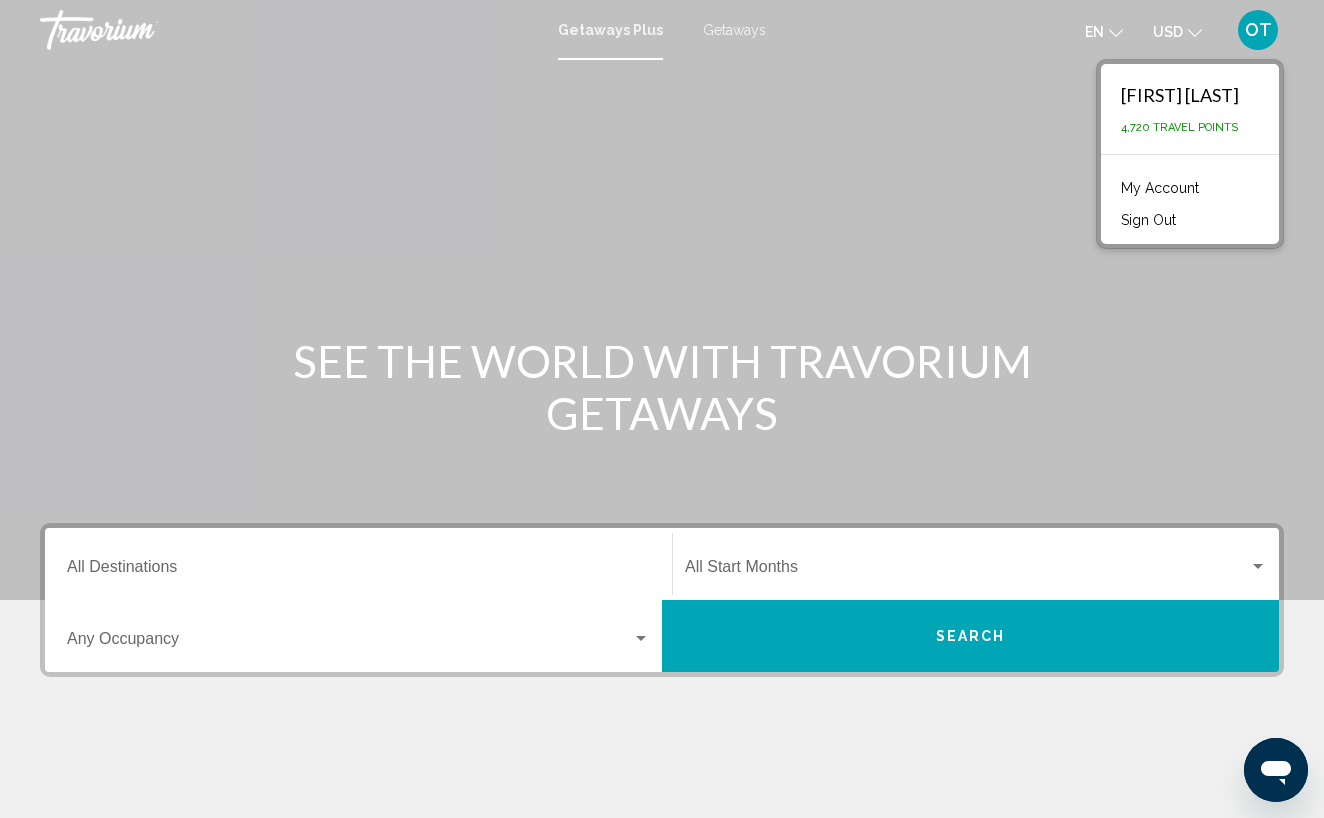 click on "My Account" at bounding box center (1160, 188) 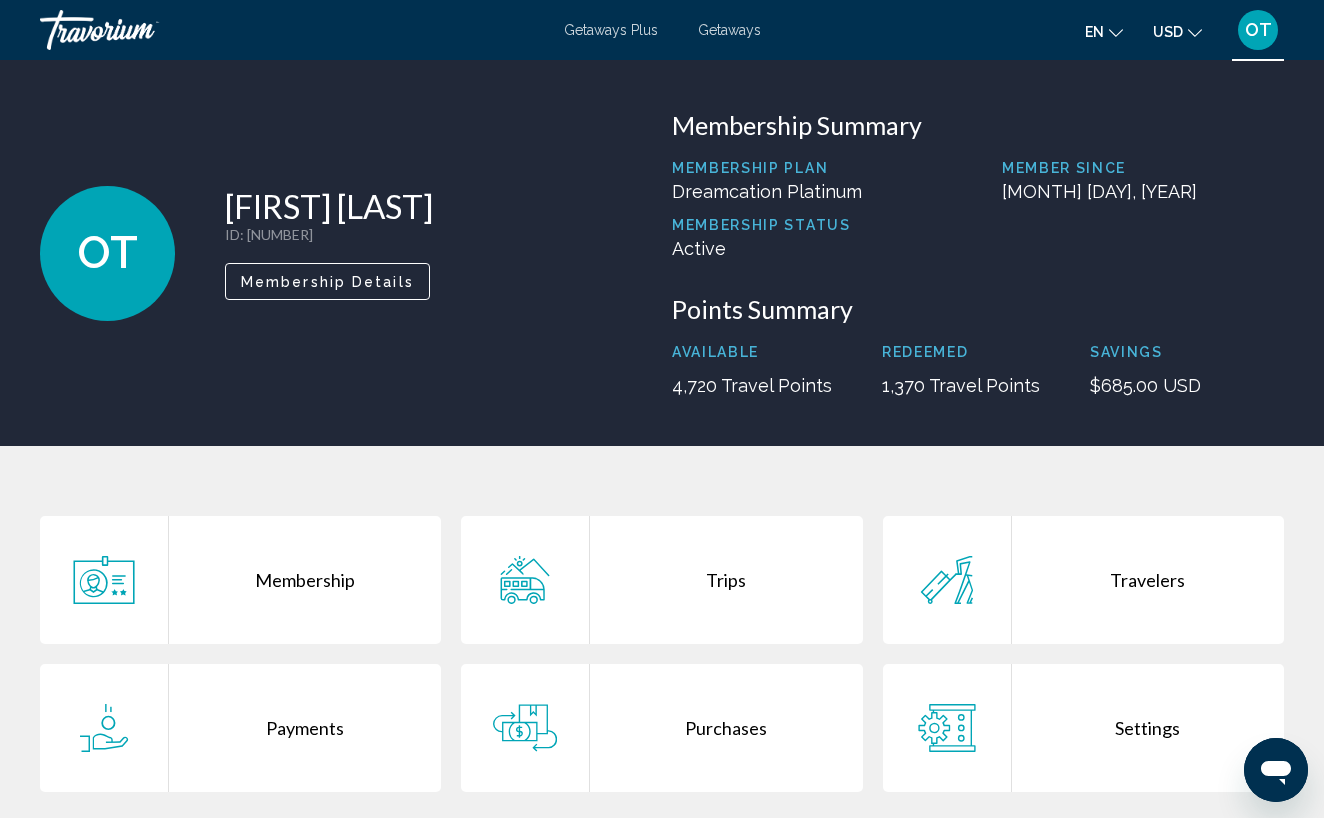 click on "Purchases" at bounding box center (726, 728) 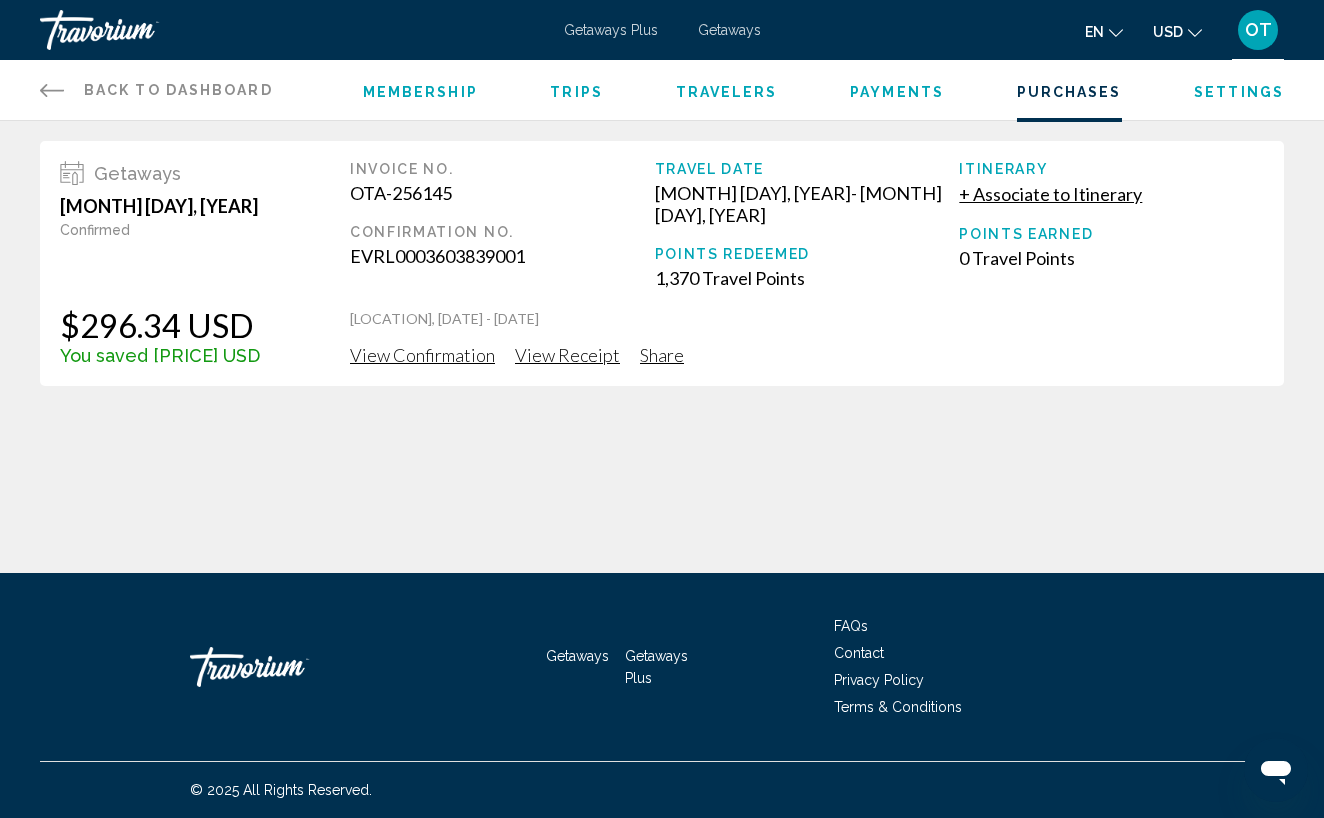 click 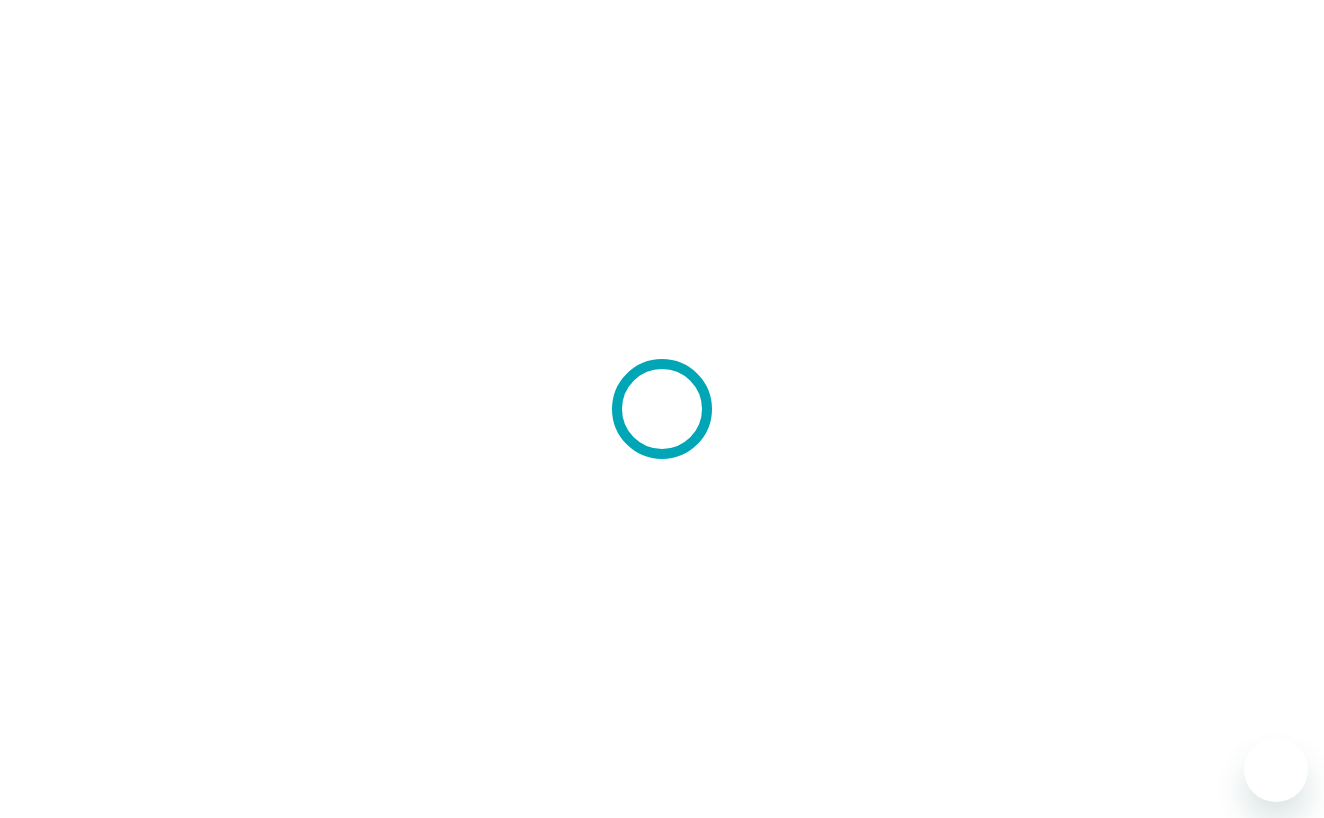 scroll, scrollTop: 0, scrollLeft: 0, axis: both 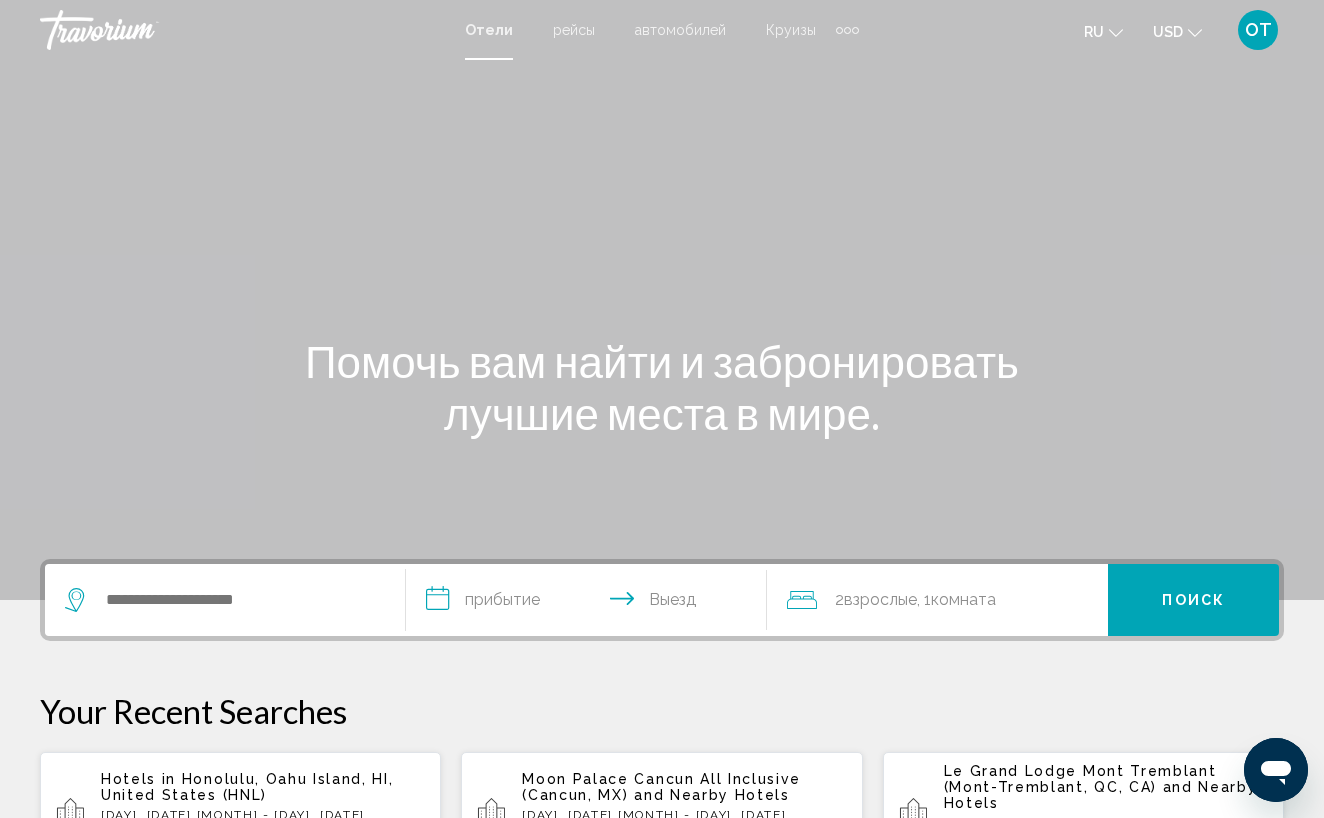 click on "OT" at bounding box center [1258, 30] 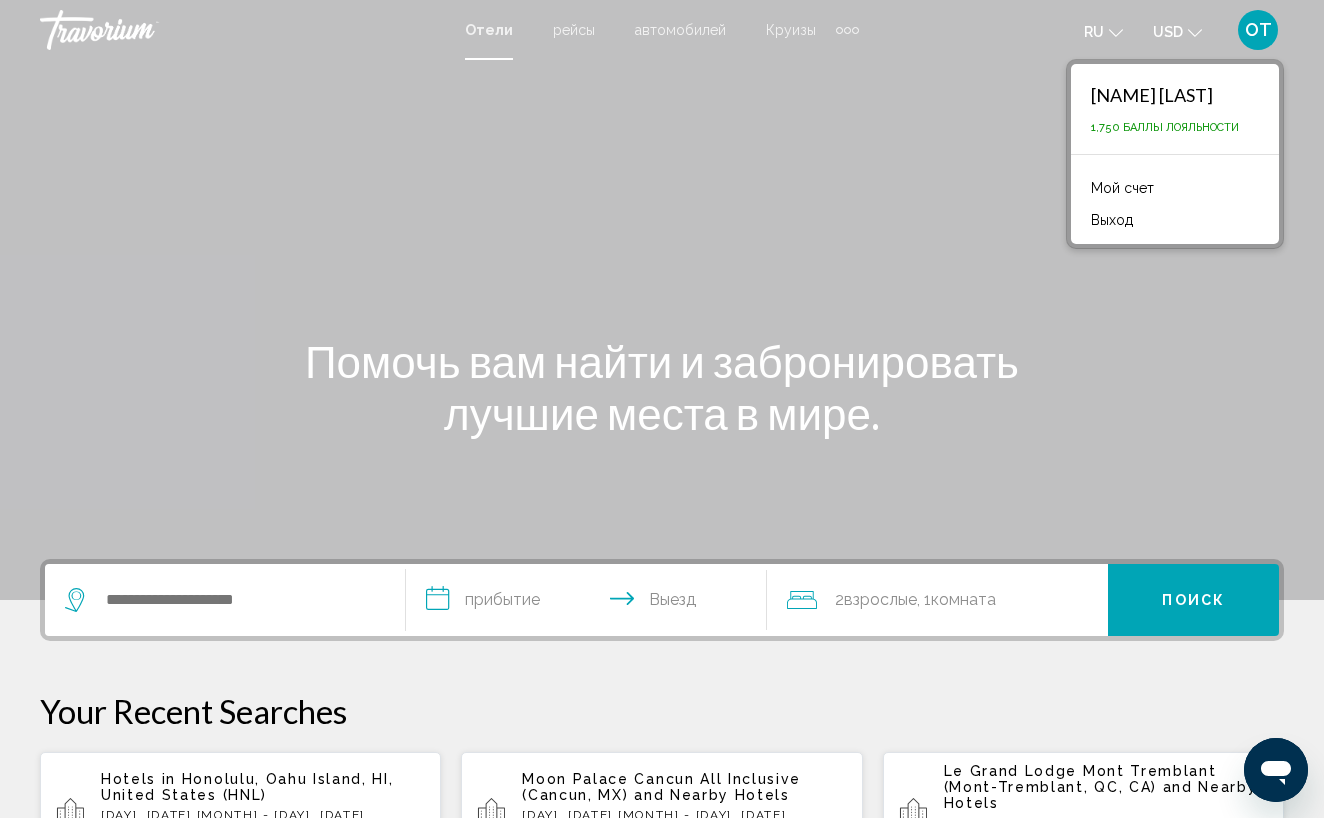 click on "Мой счет" at bounding box center (1122, 188) 